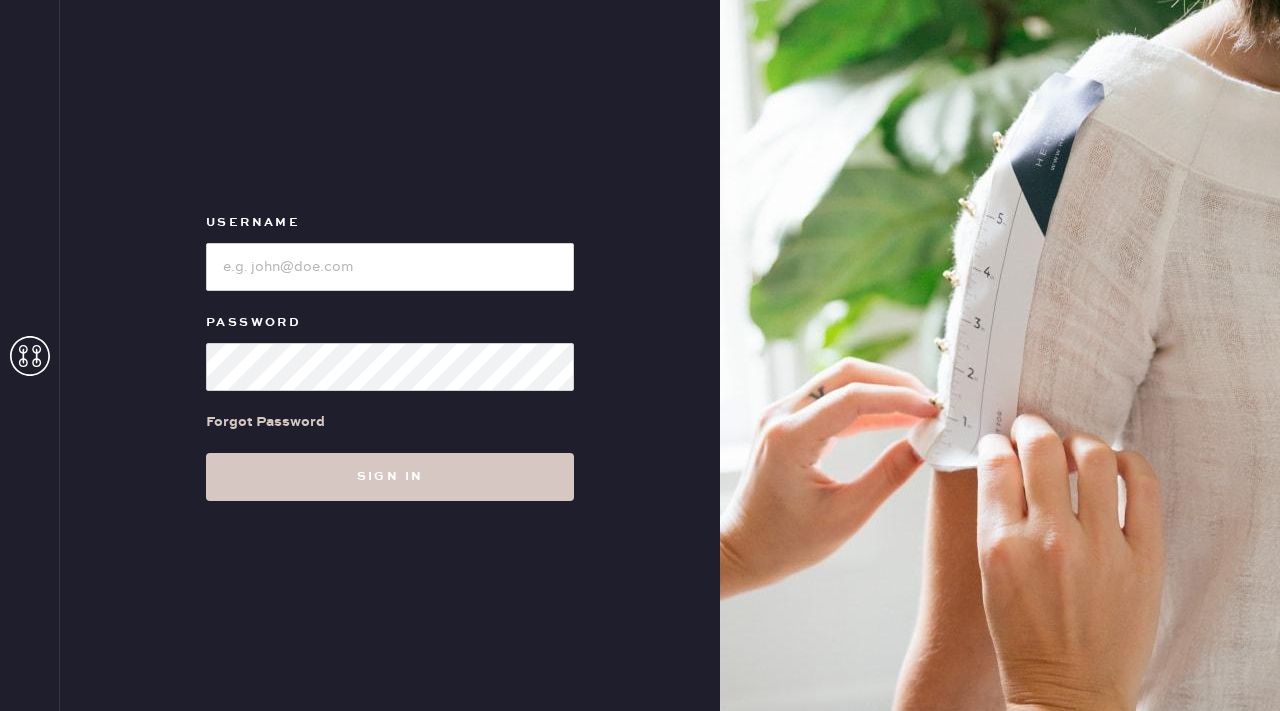 scroll, scrollTop: 0, scrollLeft: 0, axis: both 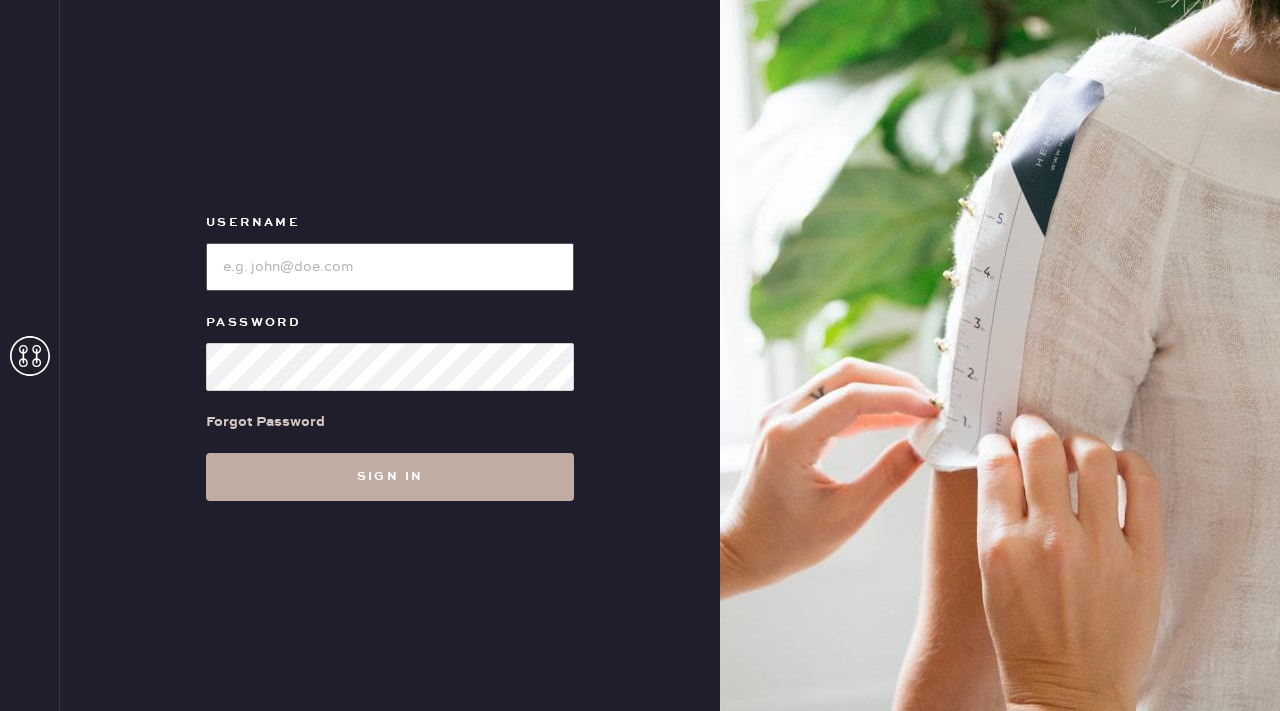 type on "reformationfillmore" 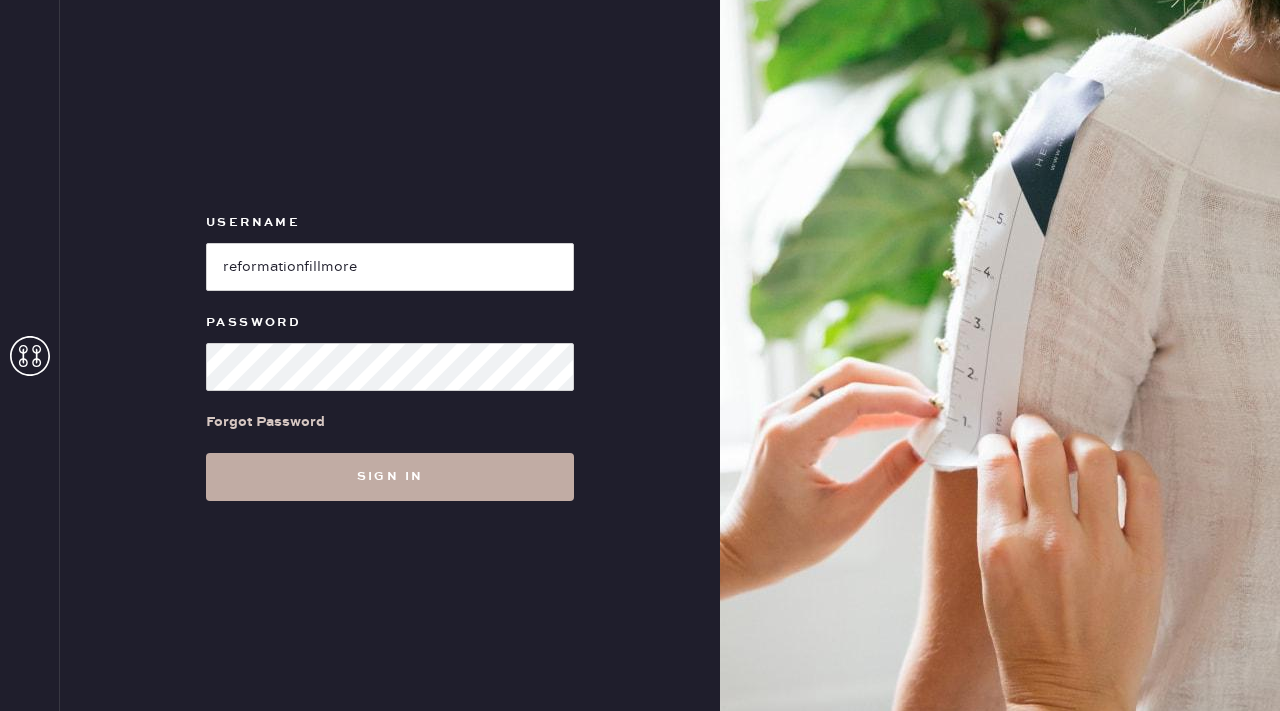 click on "Sign in" at bounding box center [390, 477] 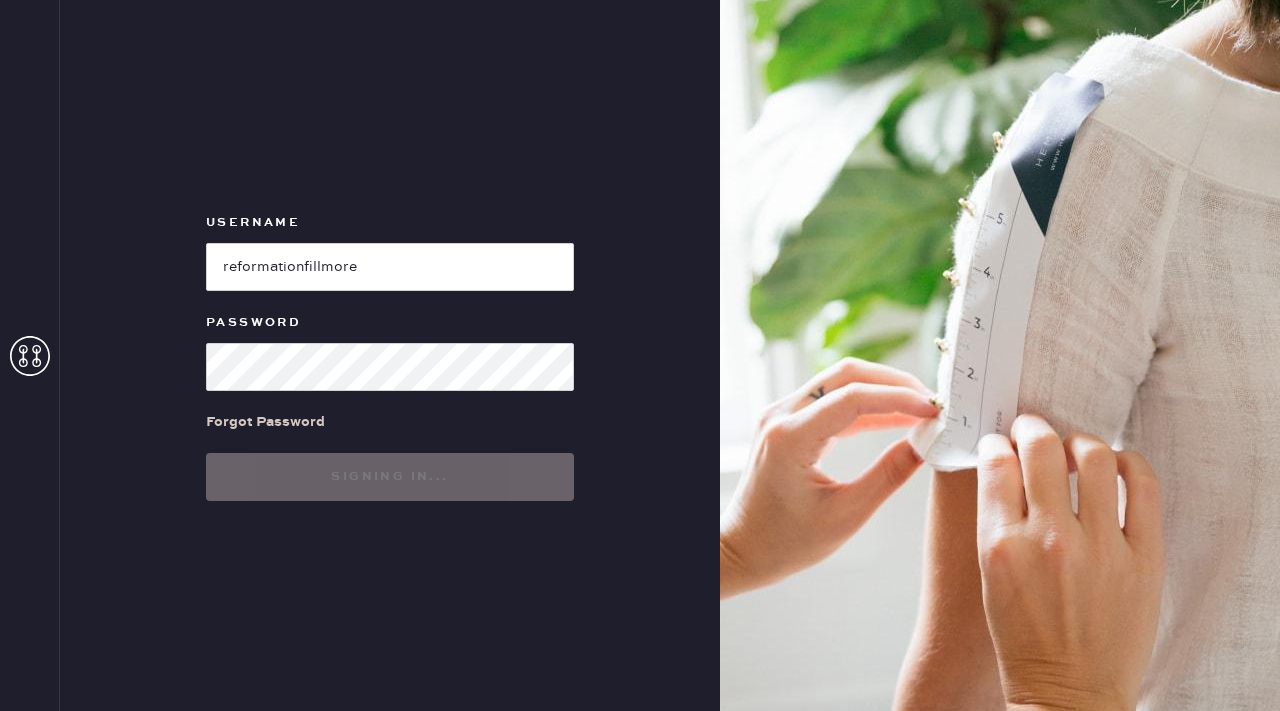 scroll, scrollTop: 0, scrollLeft: 0, axis: both 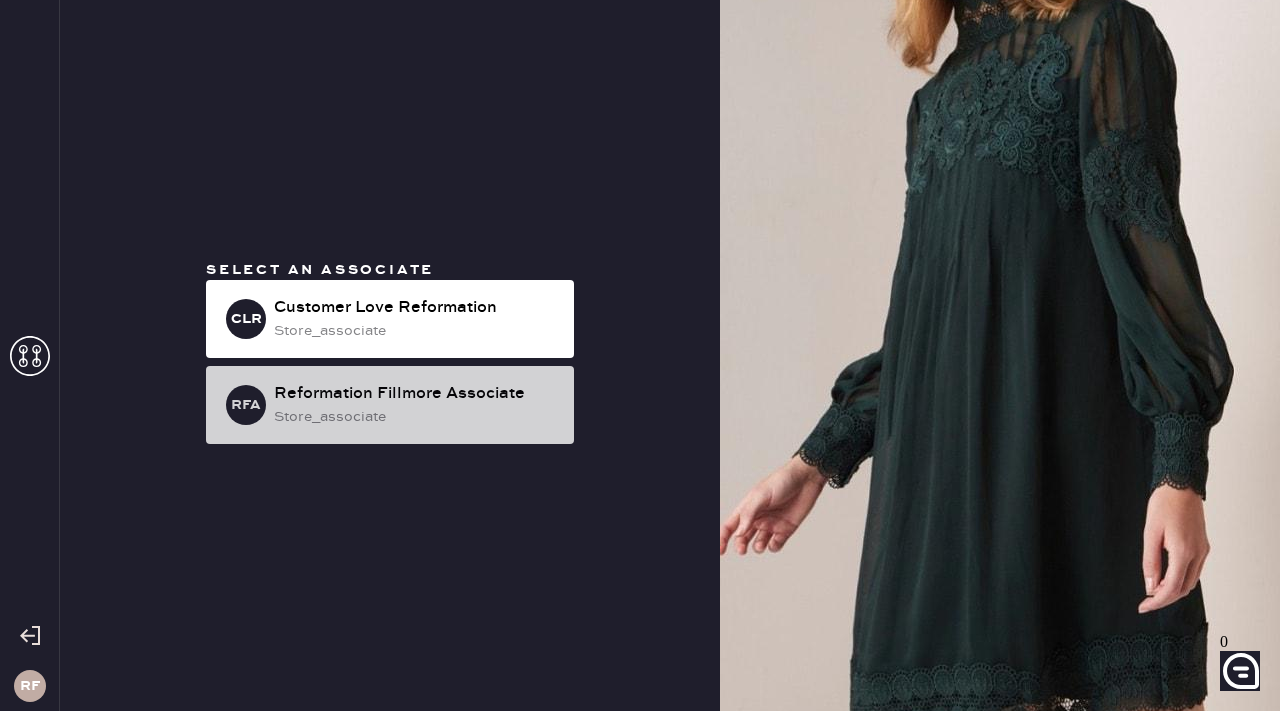 click on "Reformation Fillmore Associate" at bounding box center (416, 308) 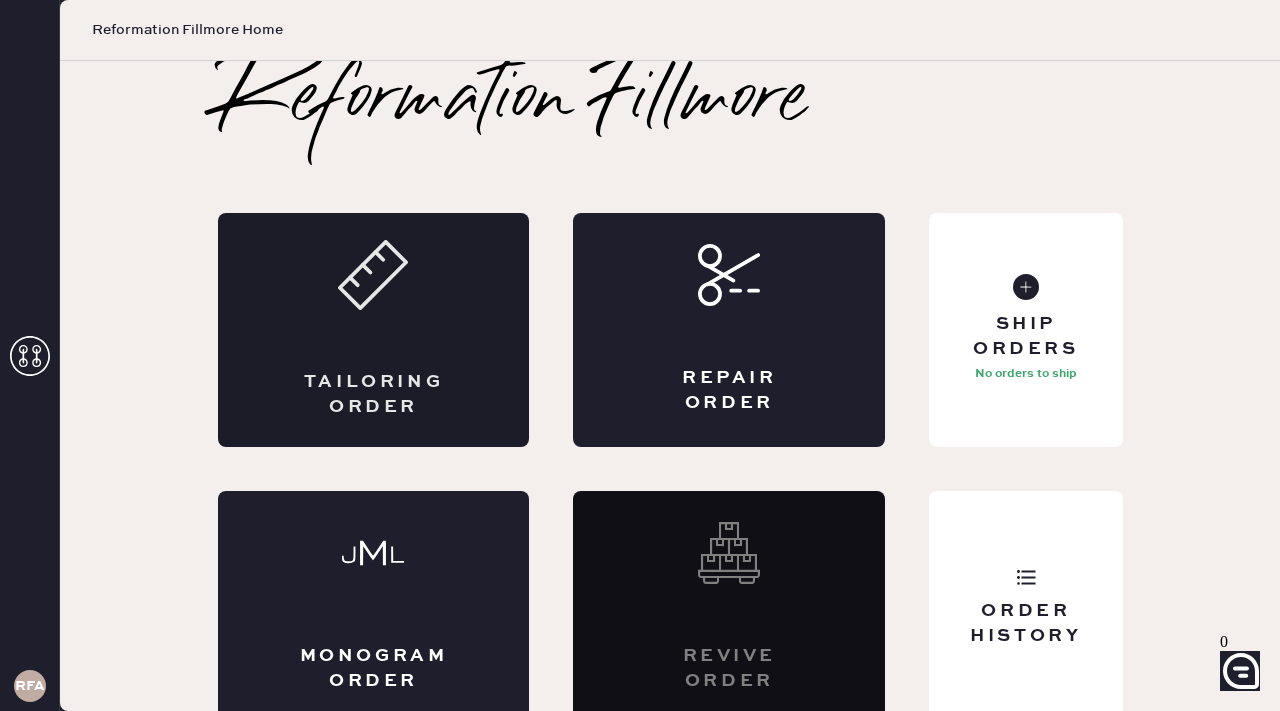 click on "Tailoring Order" at bounding box center (374, 330) 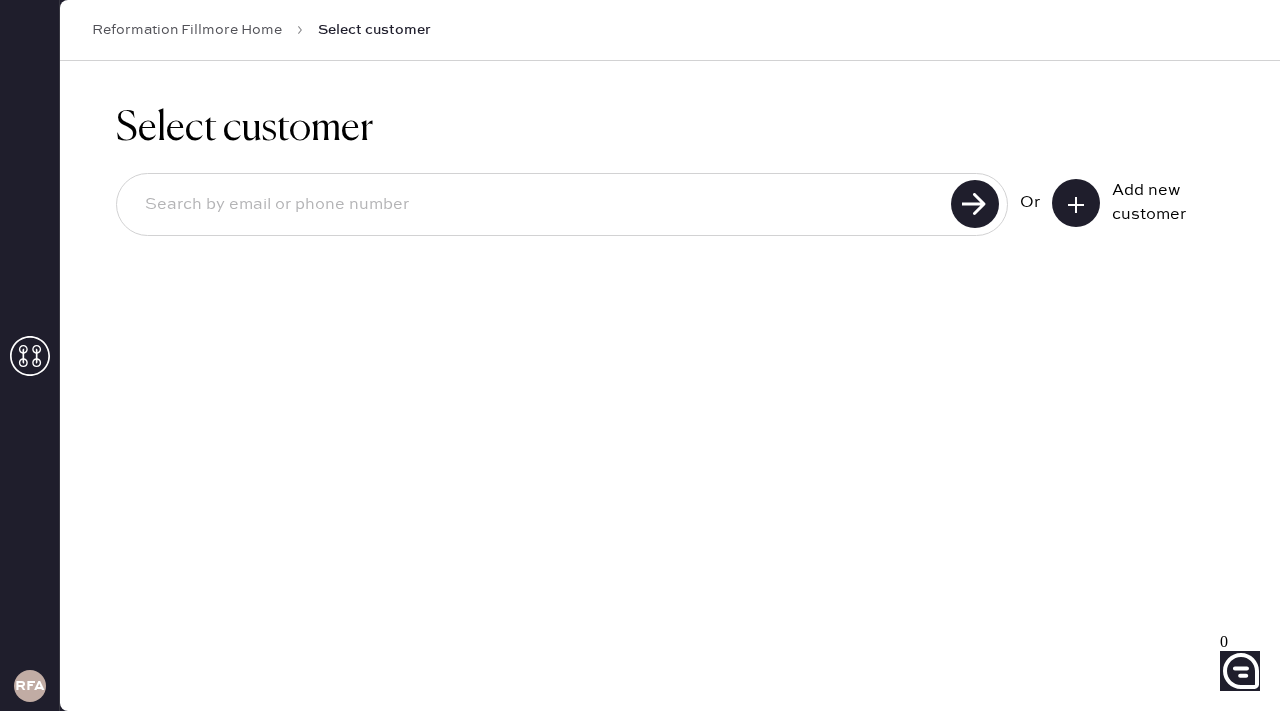click at bounding box center (537, 205) 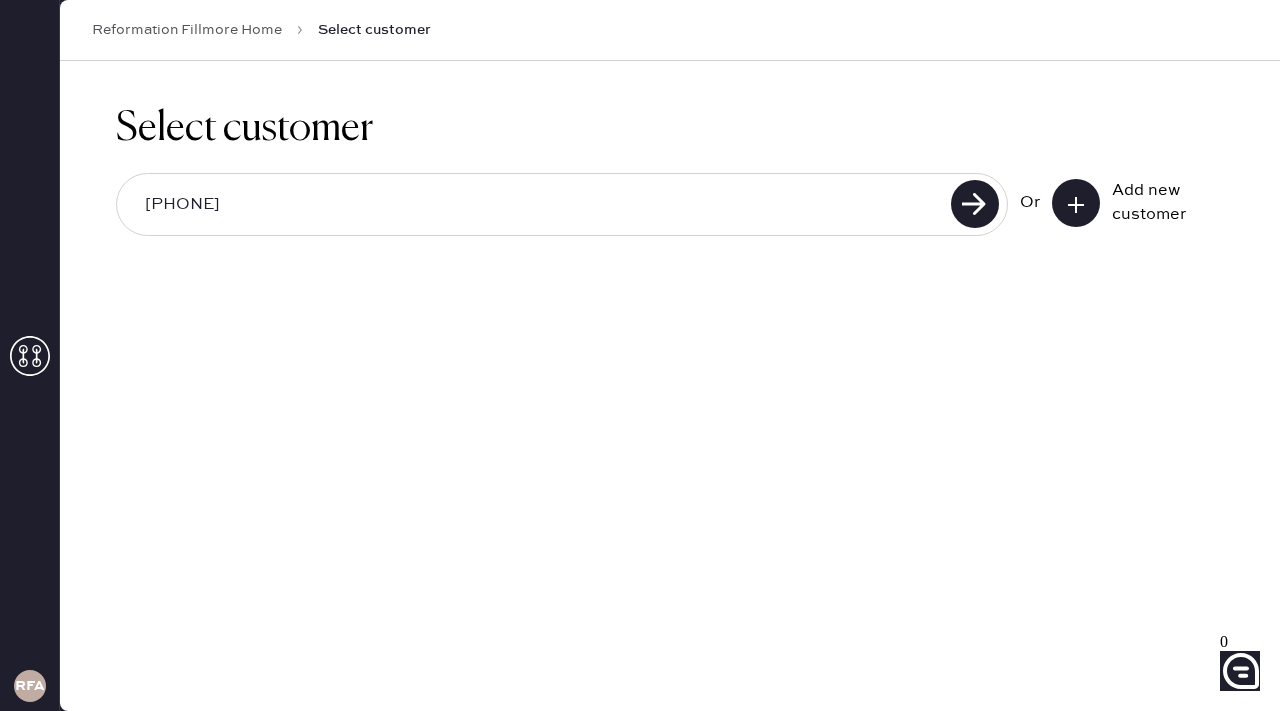 type on "[PHONE]" 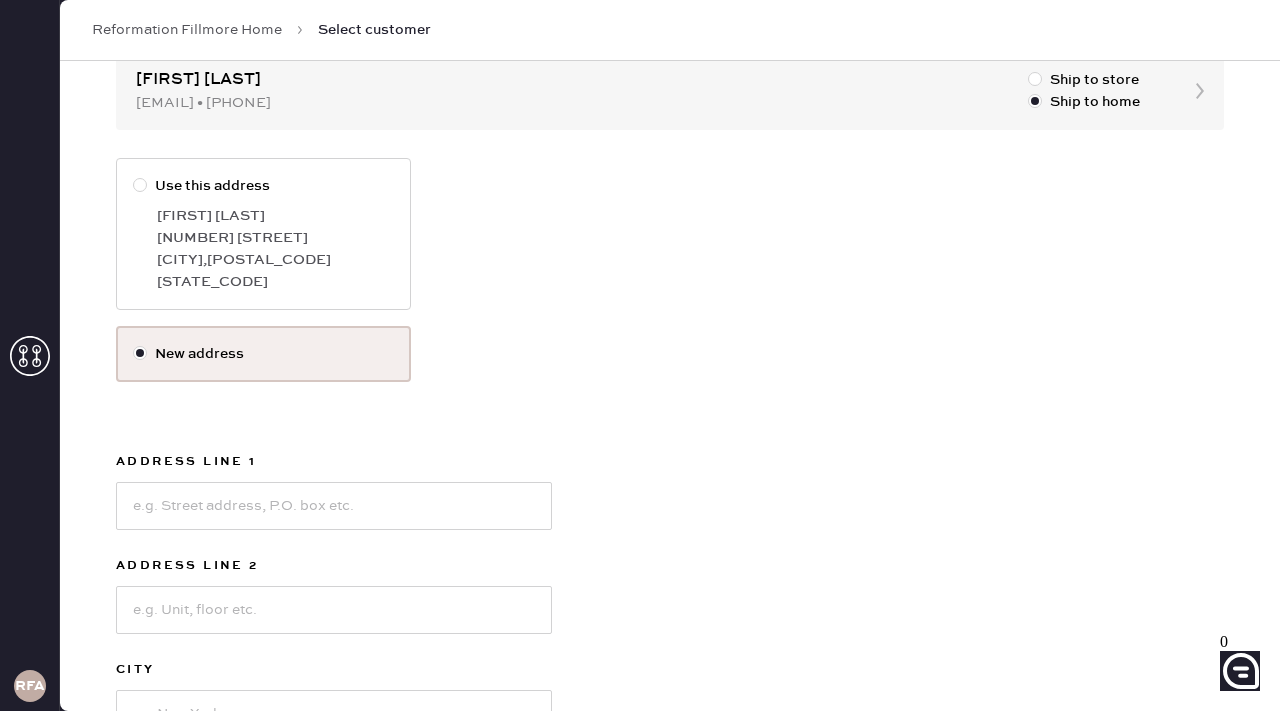 scroll, scrollTop: 217, scrollLeft: 0, axis: vertical 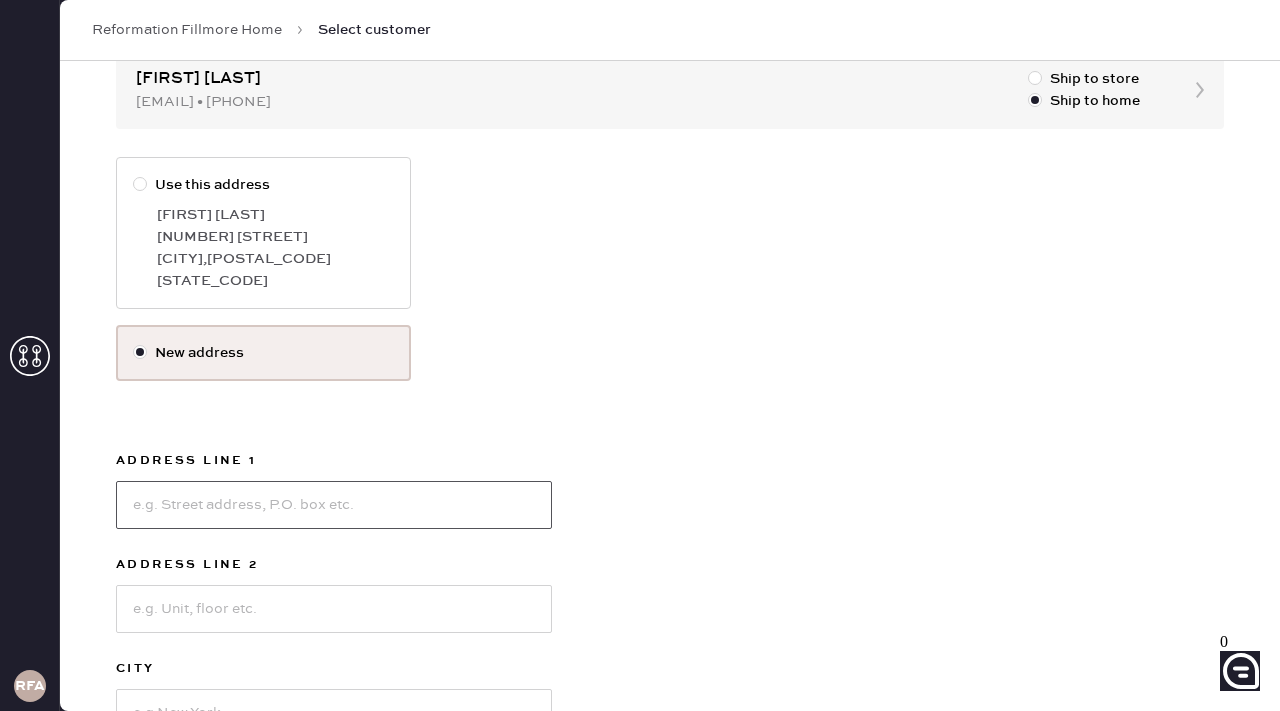 click at bounding box center [334, 505] 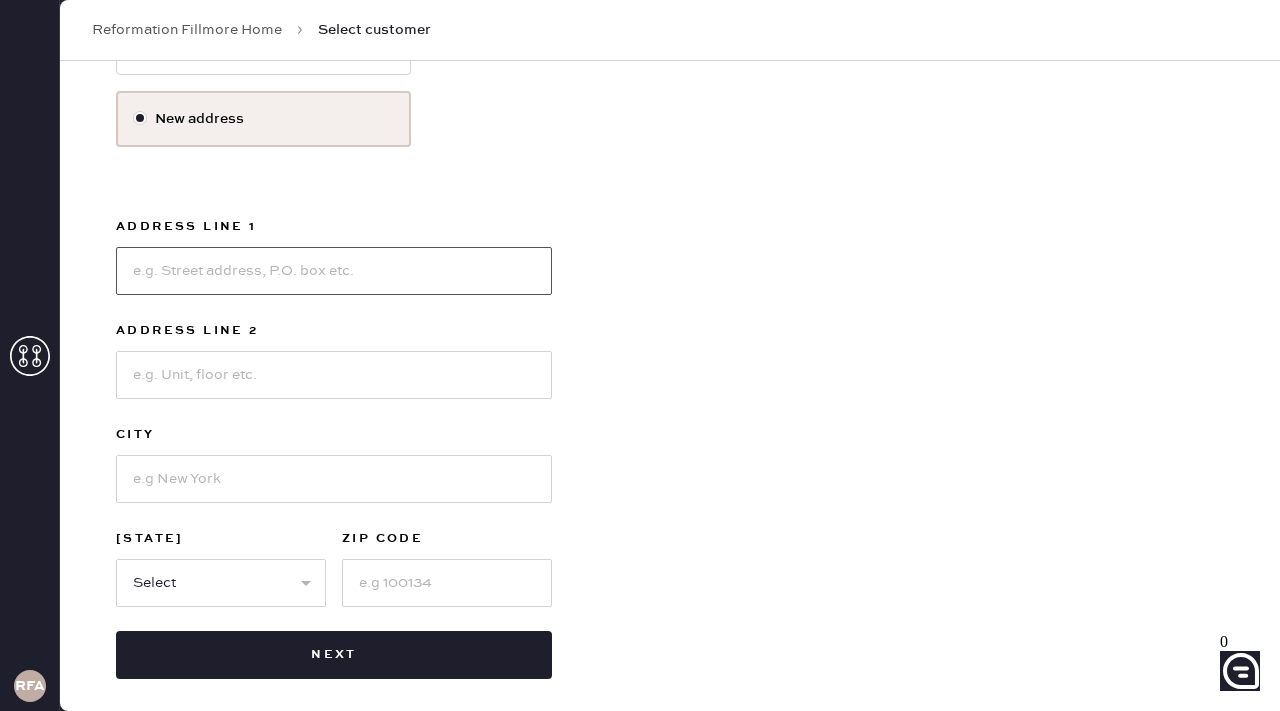 scroll, scrollTop: 453, scrollLeft: 0, axis: vertical 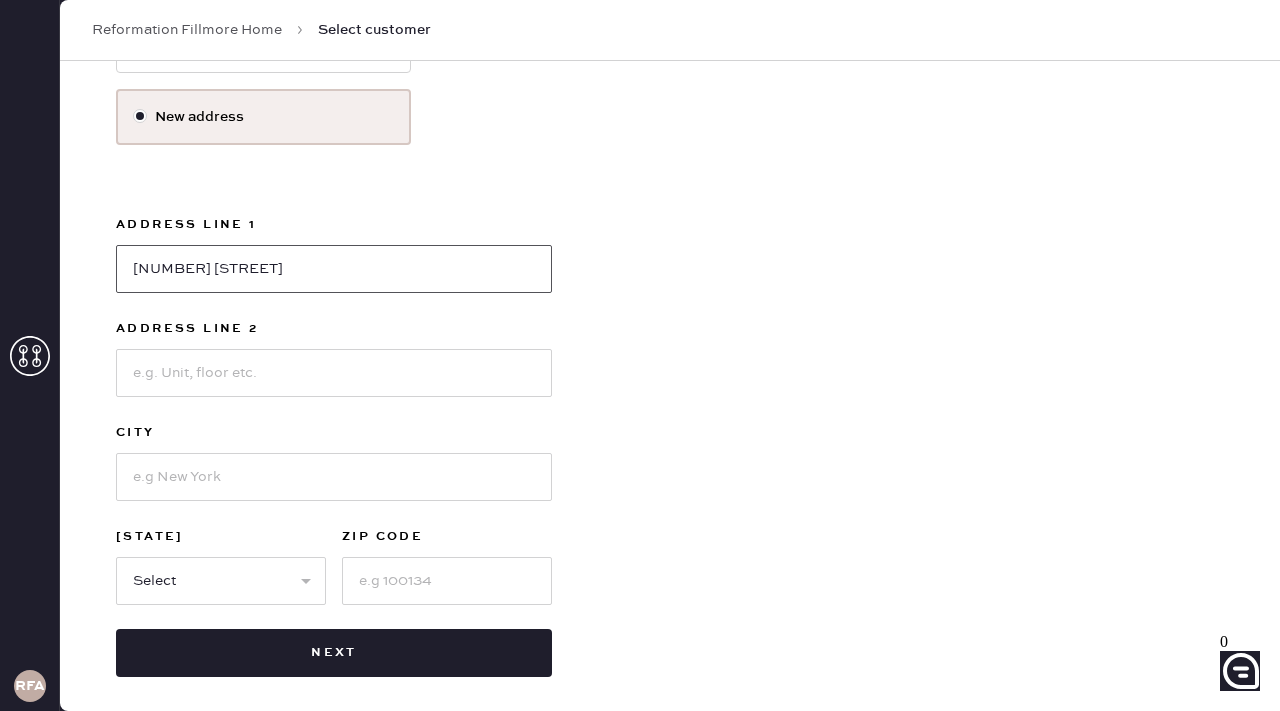type on "[NUMBER] [STREET]" 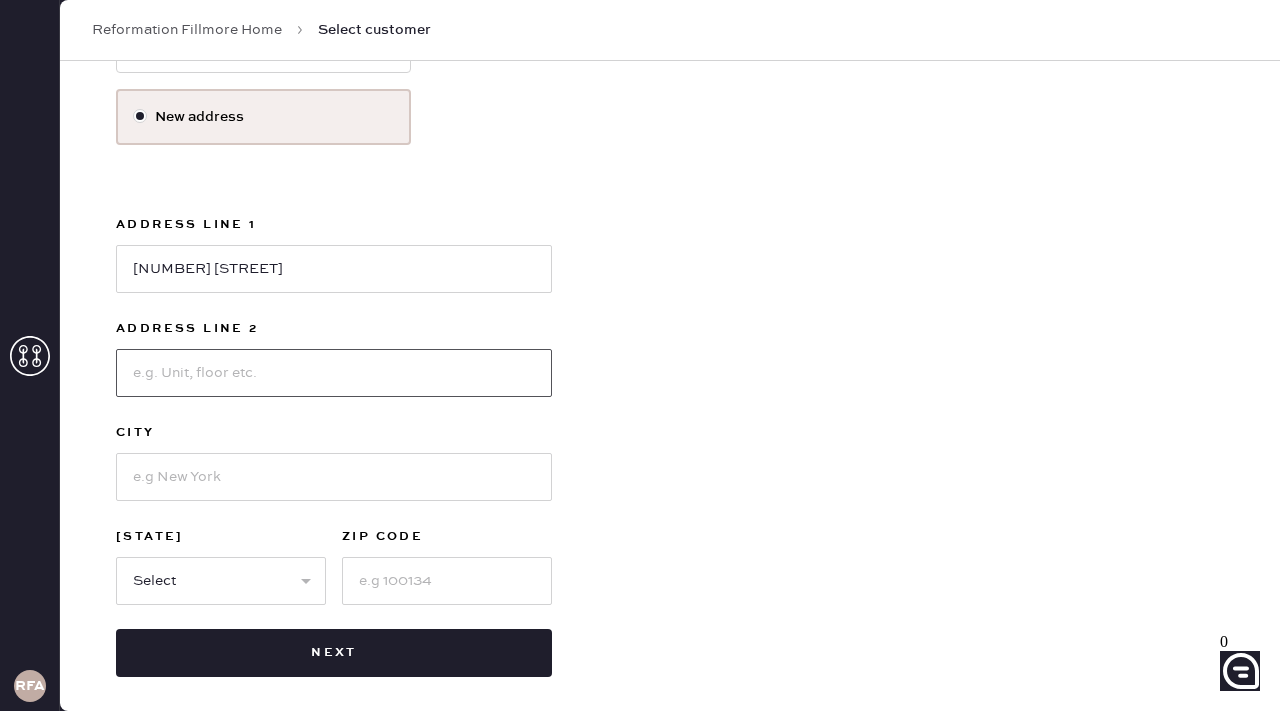 click at bounding box center [334, 373] 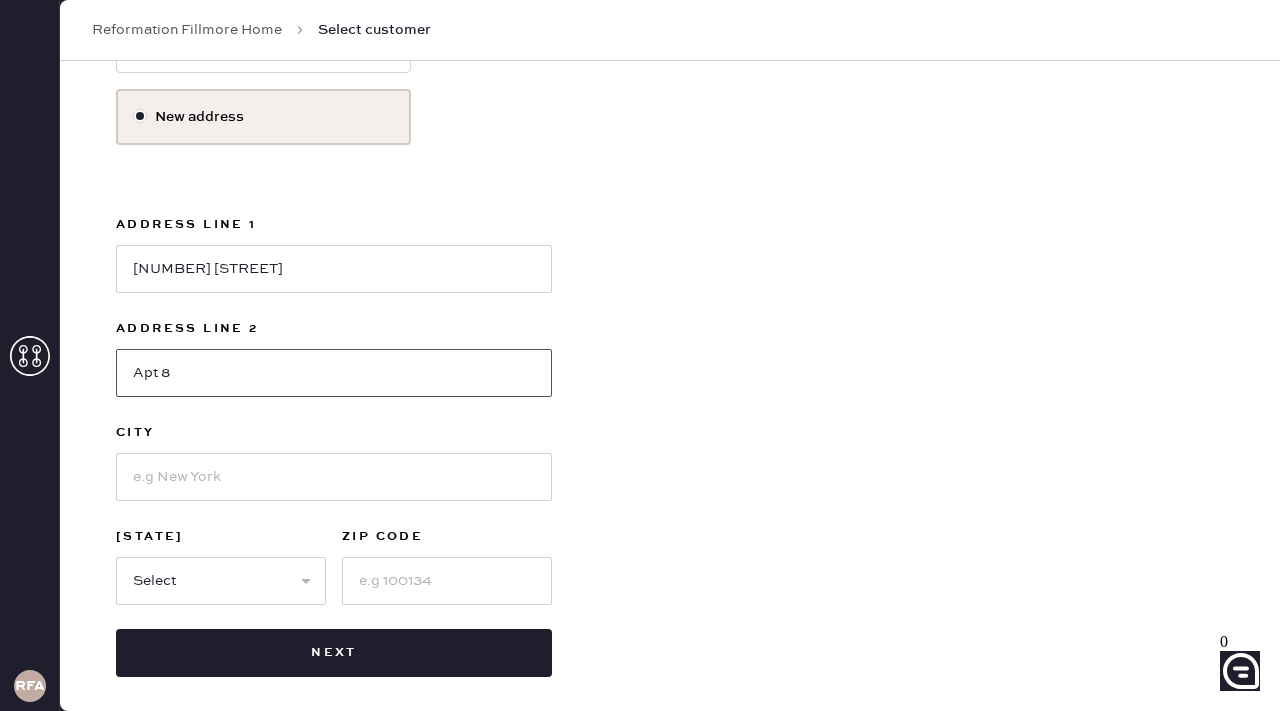type on "Apt 8" 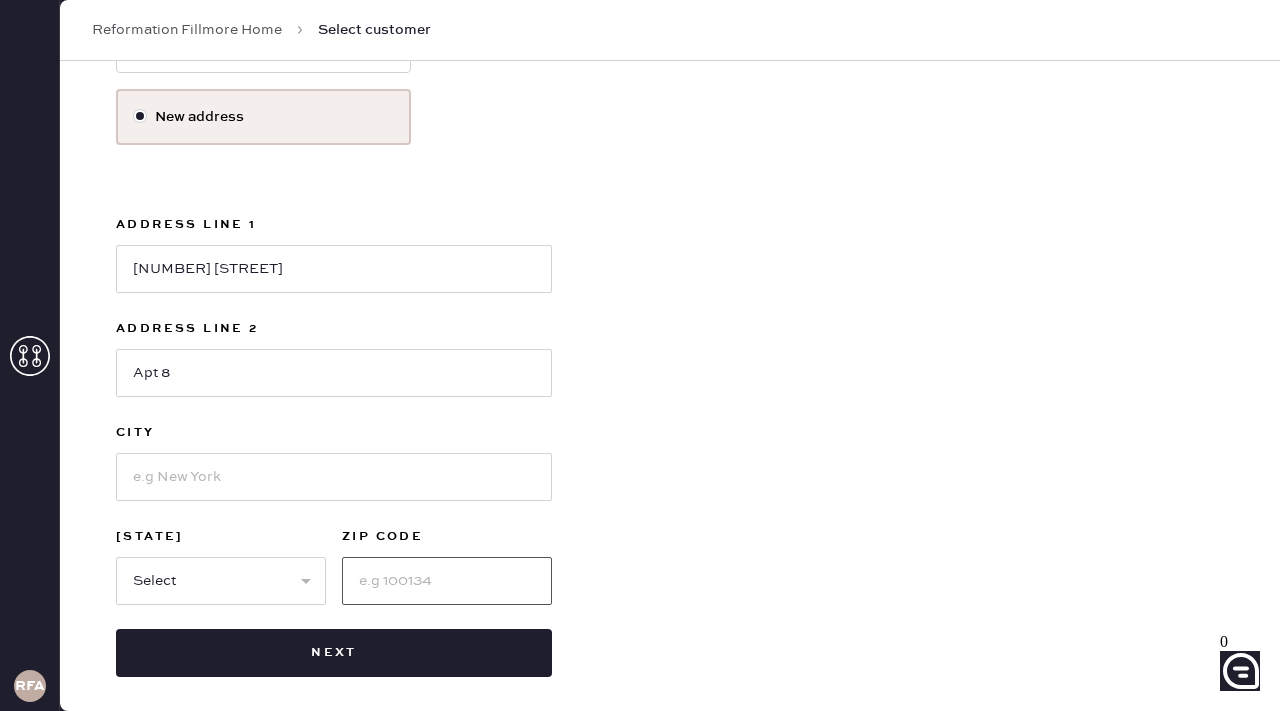 click at bounding box center (447, 581) 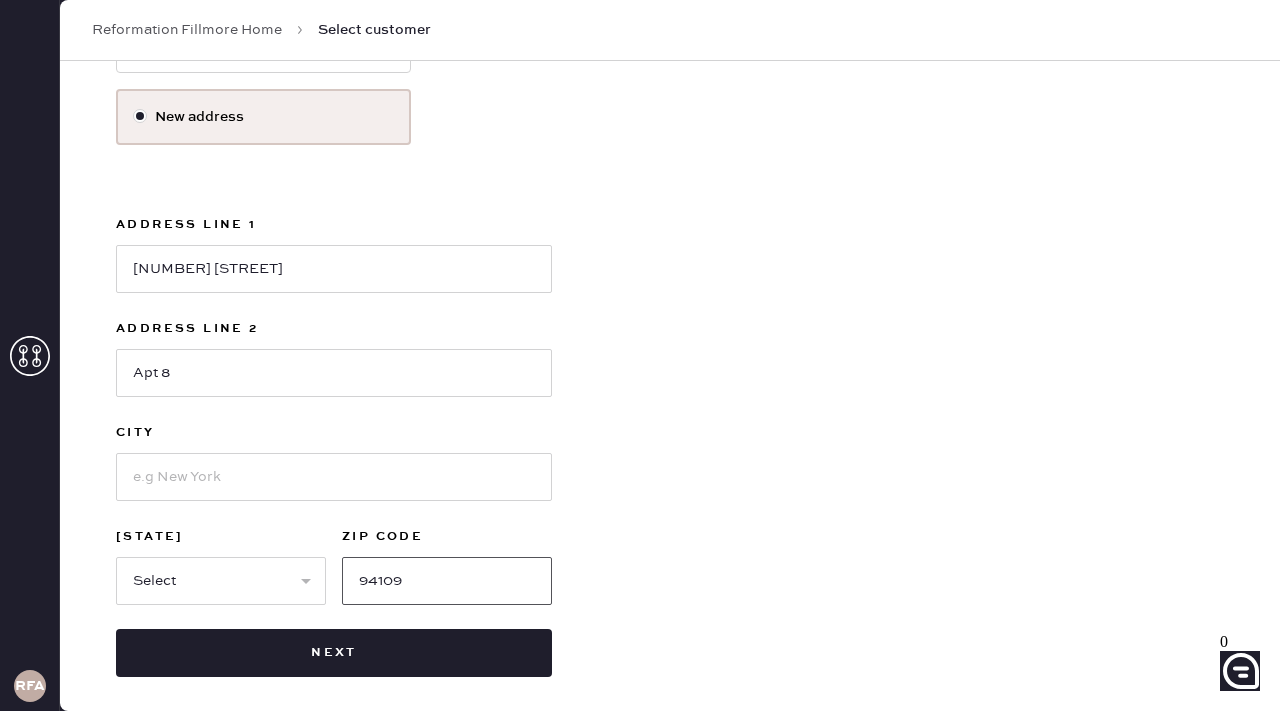 type on "94109" 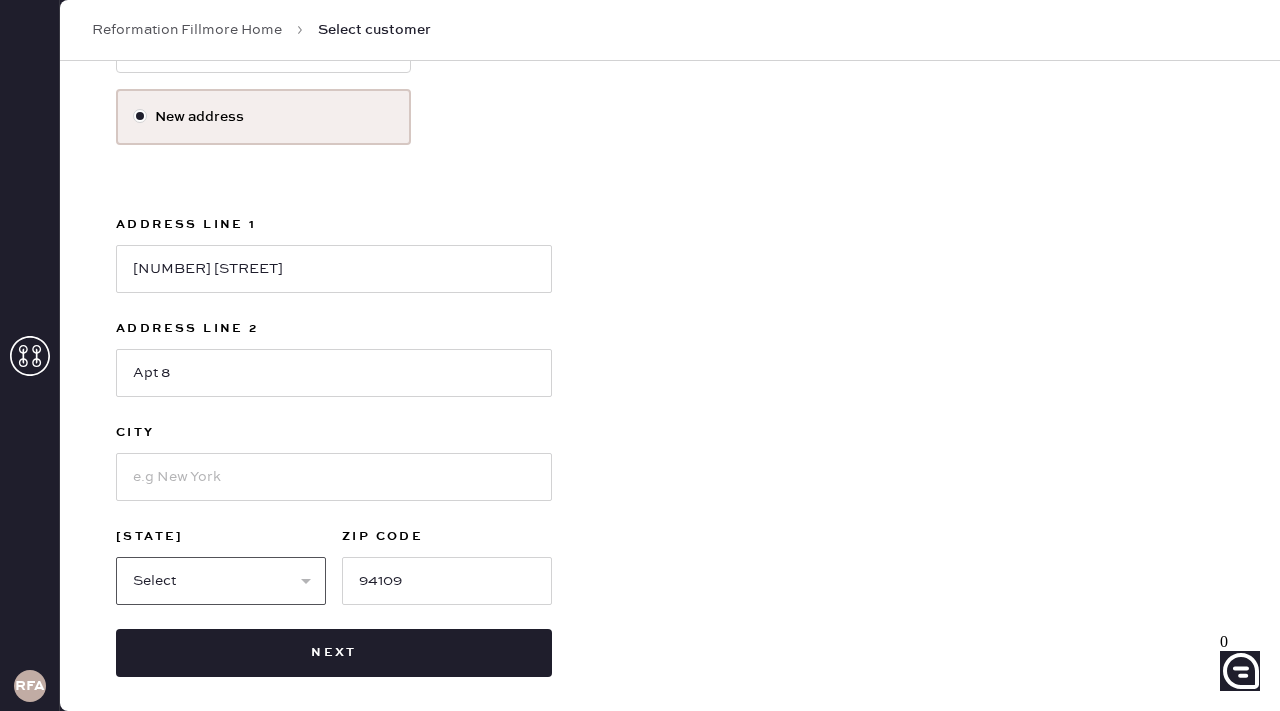 click on "Select AK AL AR AZ CA CO CT DC DE FL GA HI IA ID IL IN KS KY LA MA MD ME MI MN MO MS MT NC ND NE NH NJ NM NV NY OH OK OR PA RI SC SD TN TX UT VA VT WA WI WV WY" at bounding box center (221, 581) 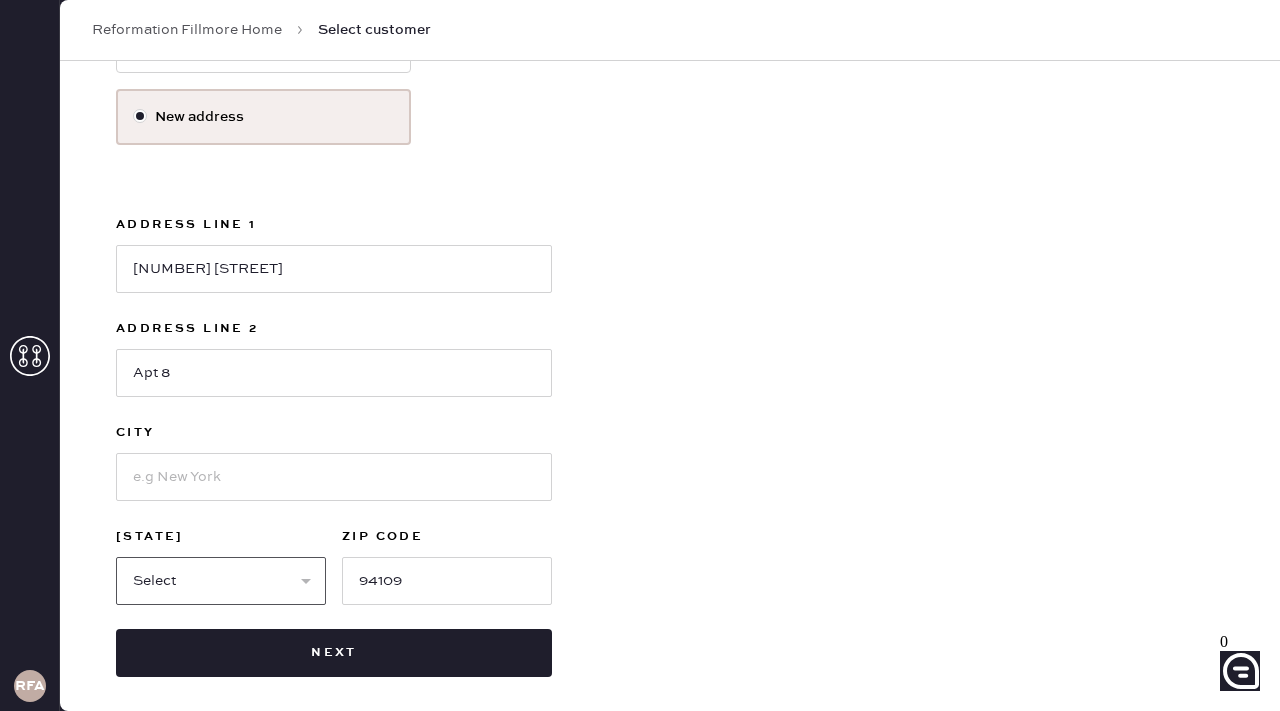 select on "[STATE_CODE]" 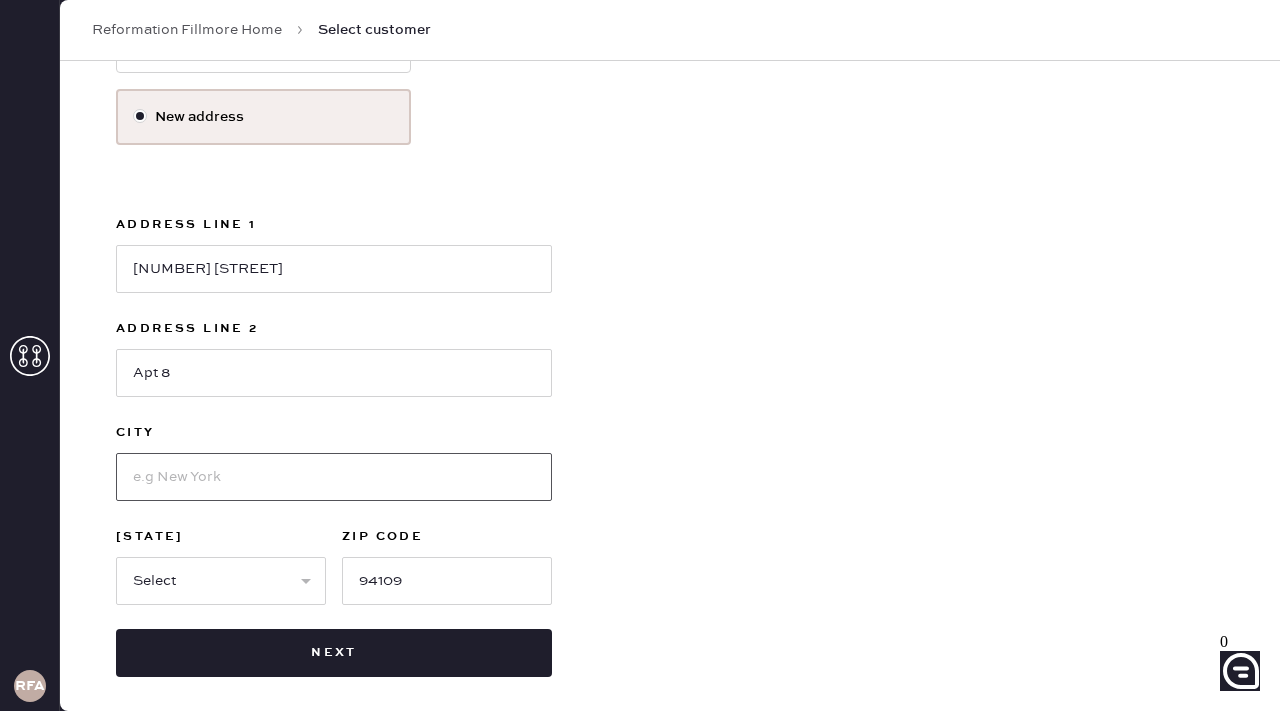 click at bounding box center [334, 477] 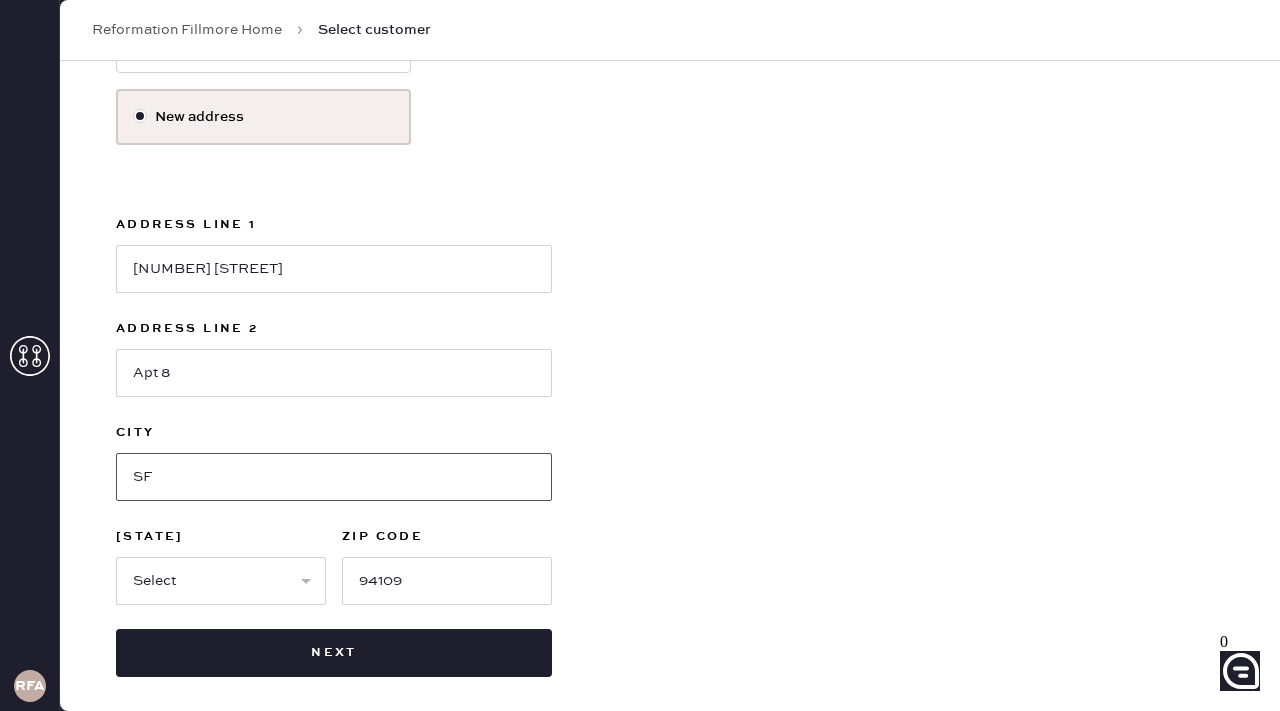 type on "SF" 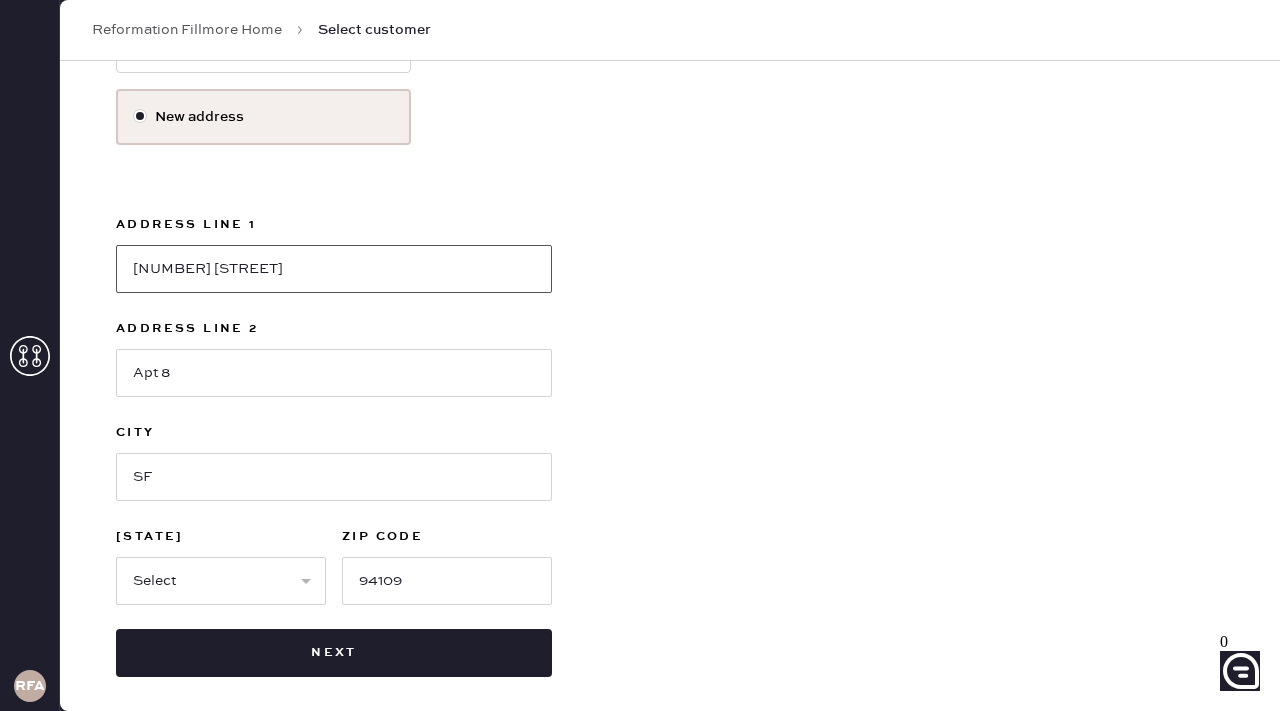 click on "[NUMBER] [STREET]" at bounding box center (334, 269) 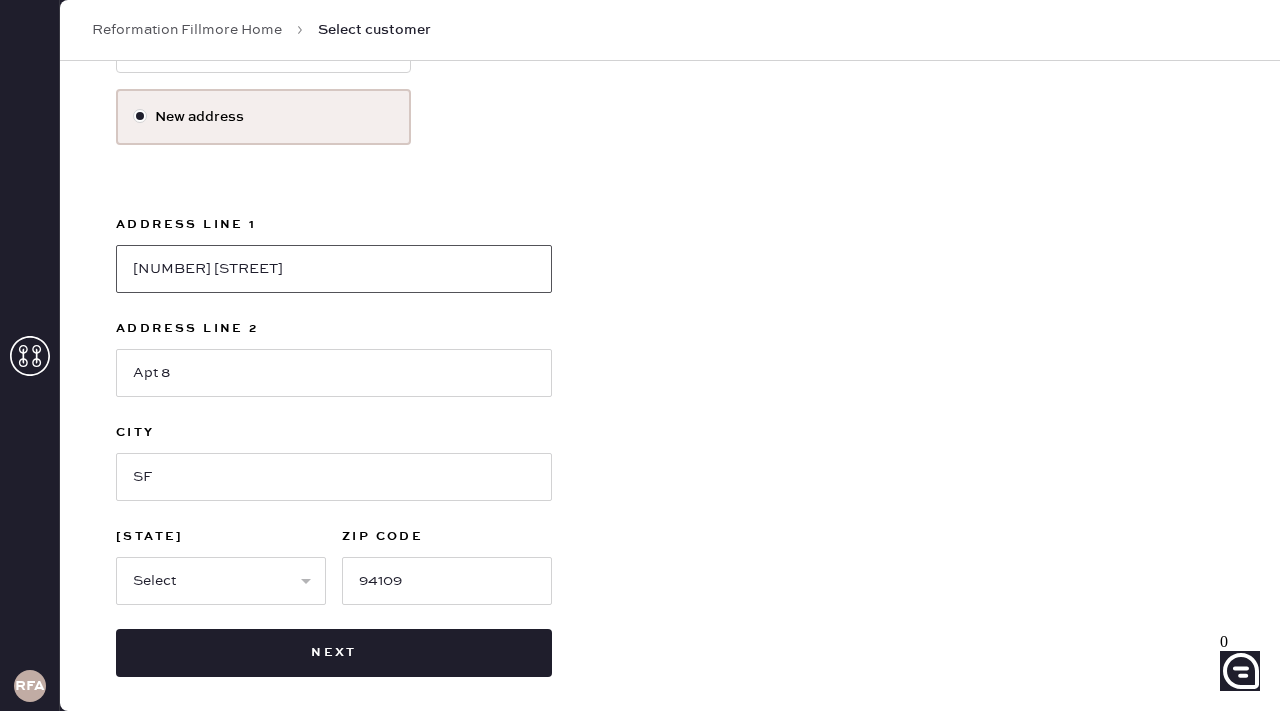 type on "[NUMBER] [STREET]" 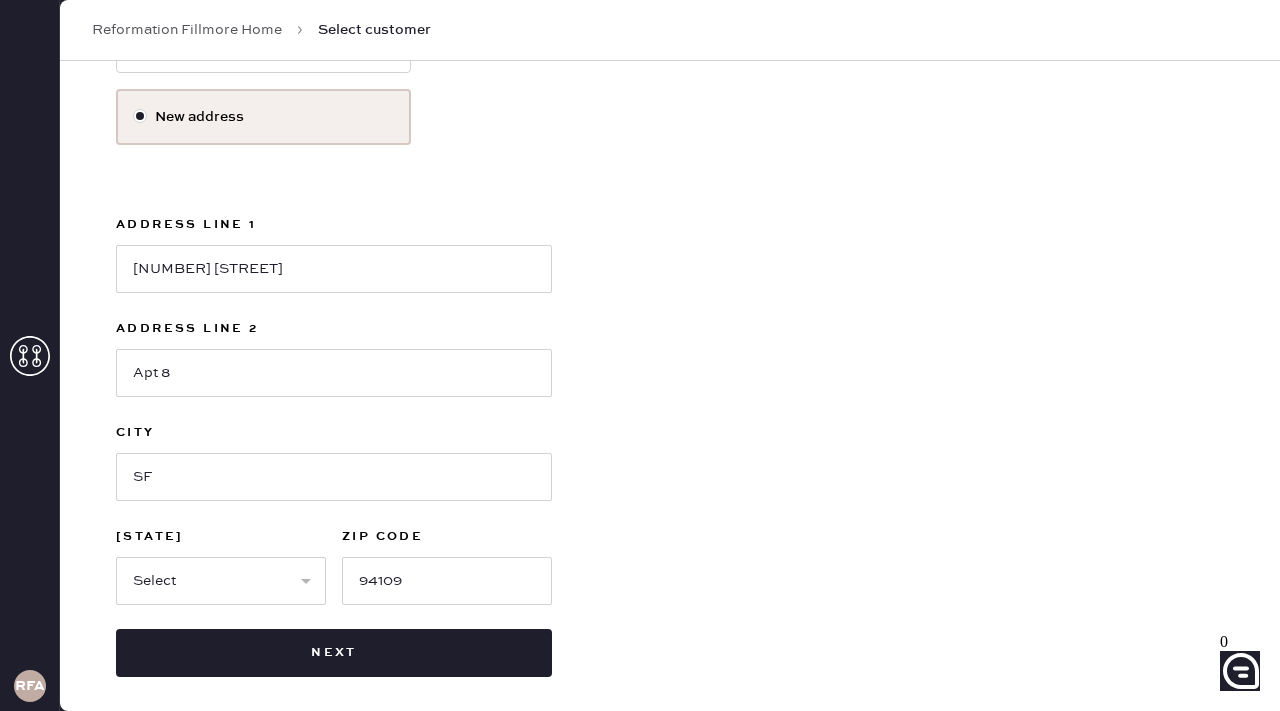 click on "Use this address Kellie Redmond 418 Wildwood Dr South San Francisco , 94080 CA New address Address Line 1 1335 Union St Address Line 2 Apt 8 City SF State Select AK AL AR AZ CA CO CT DC DE FL GA HI IA ID IL IN KS KY LA MA MD ME MI MN MO MS MT NC ND NE NH NJ NM NV NY OH OK OR PA RI SC SD TN TX UT VA VT WA WI WV WY ZIP Code 94109 Next" at bounding box center [670, 299] 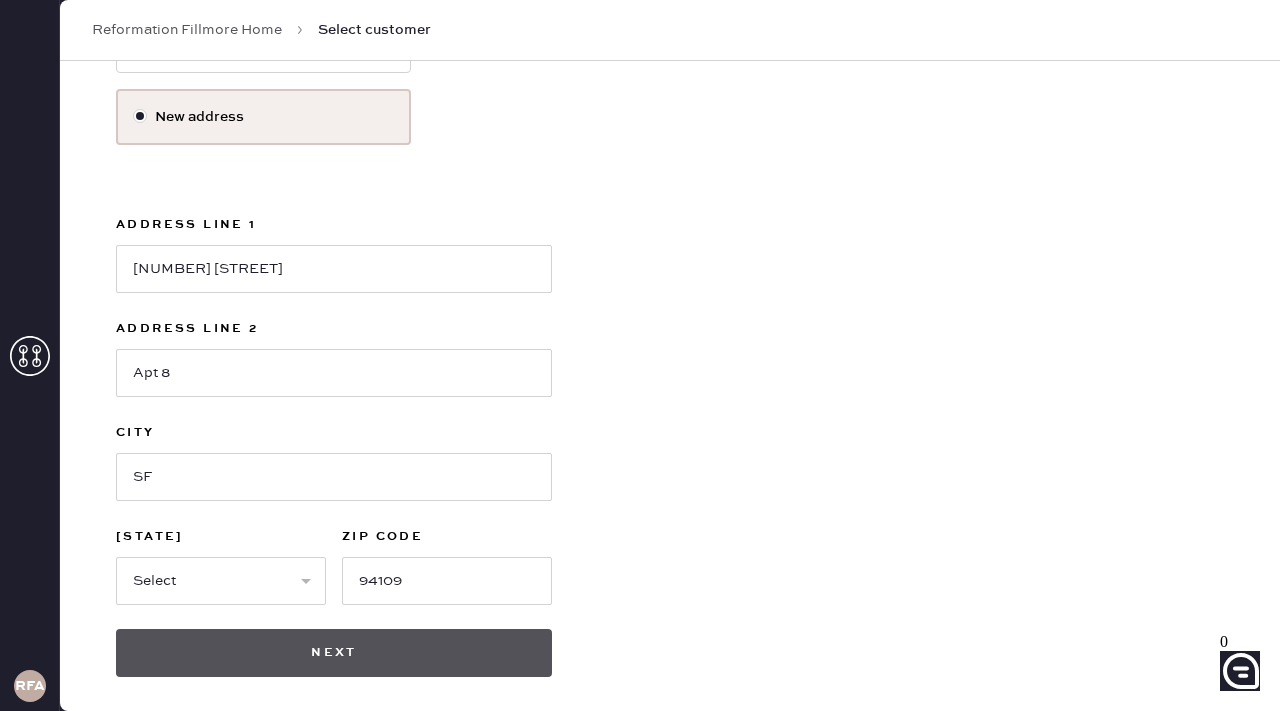 click on "Next" at bounding box center [334, 653] 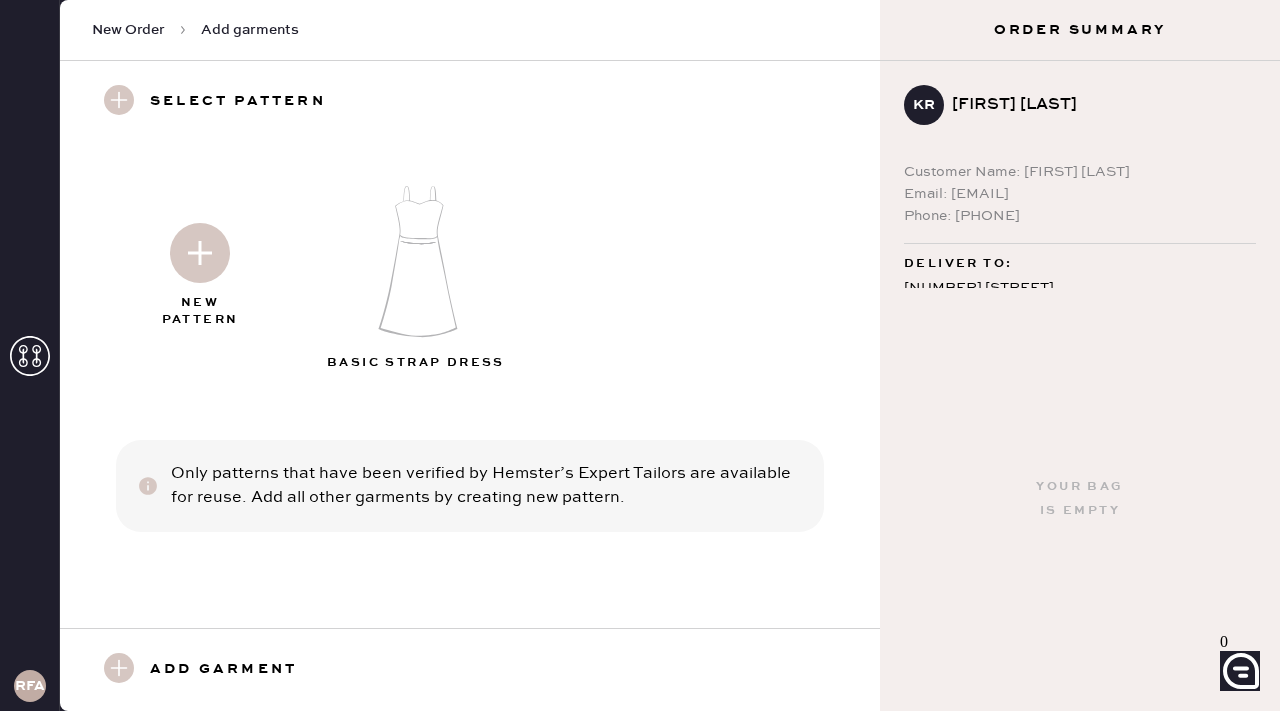 click at bounding box center (200, 253) 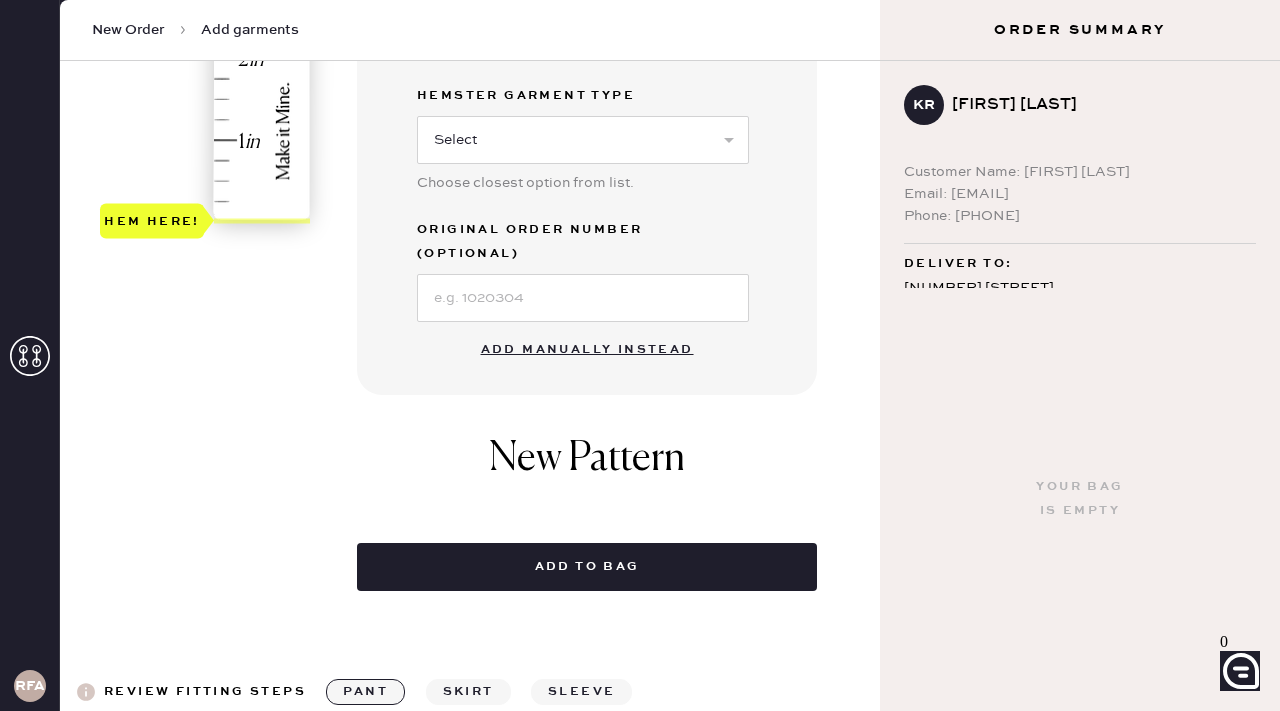 scroll, scrollTop: 649, scrollLeft: 0, axis: vertical 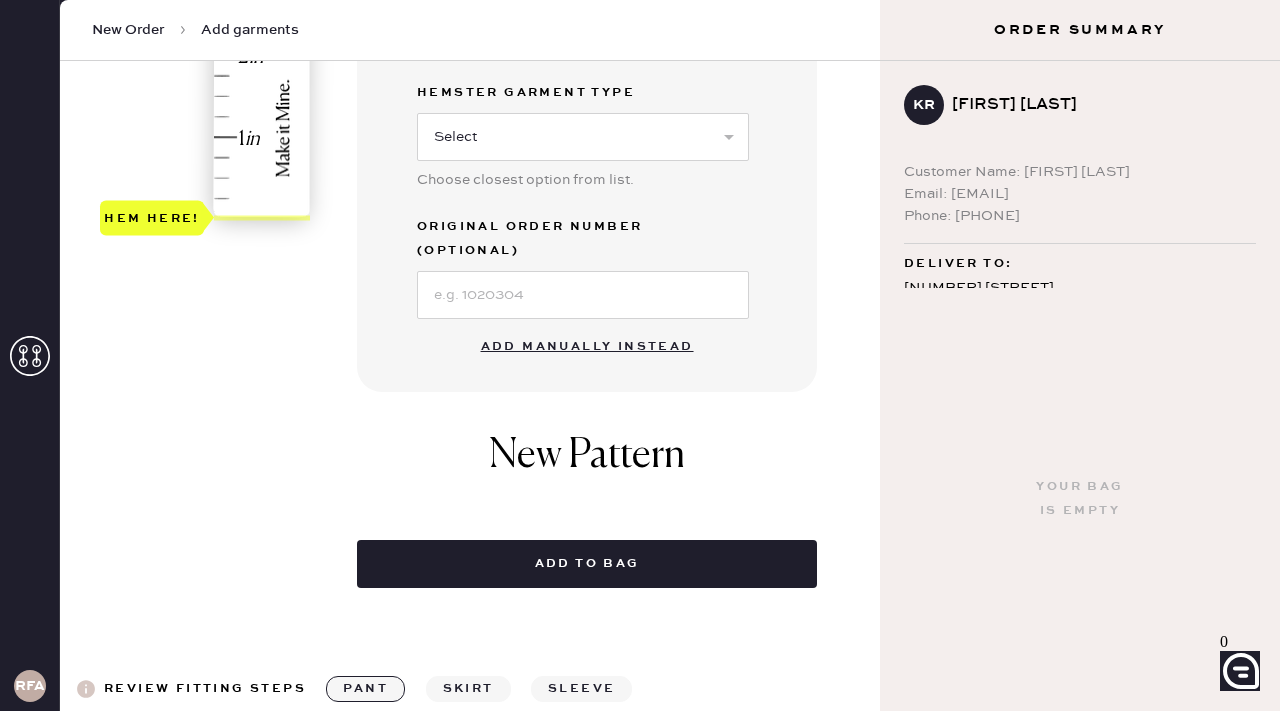 click on "Add manually instead" at bounding box center (587, 347) 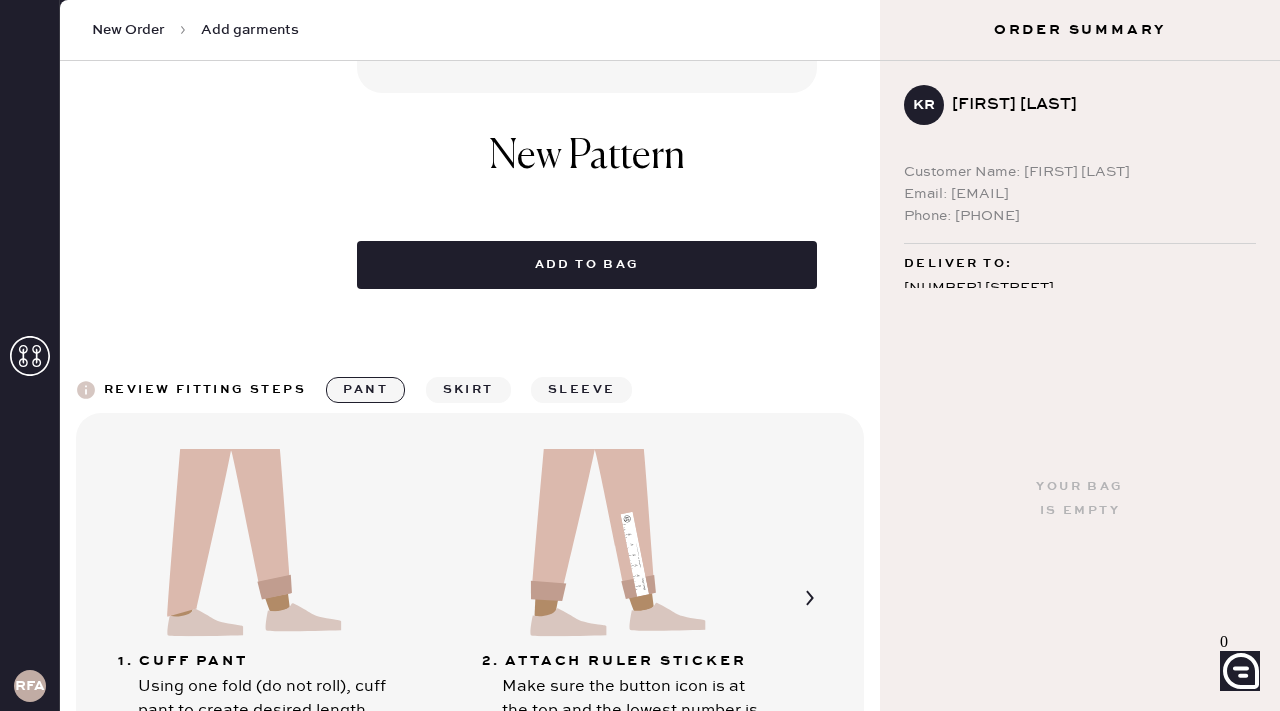 scroll, scrollTop: 855, scrollLeft: 0, axis: vertical 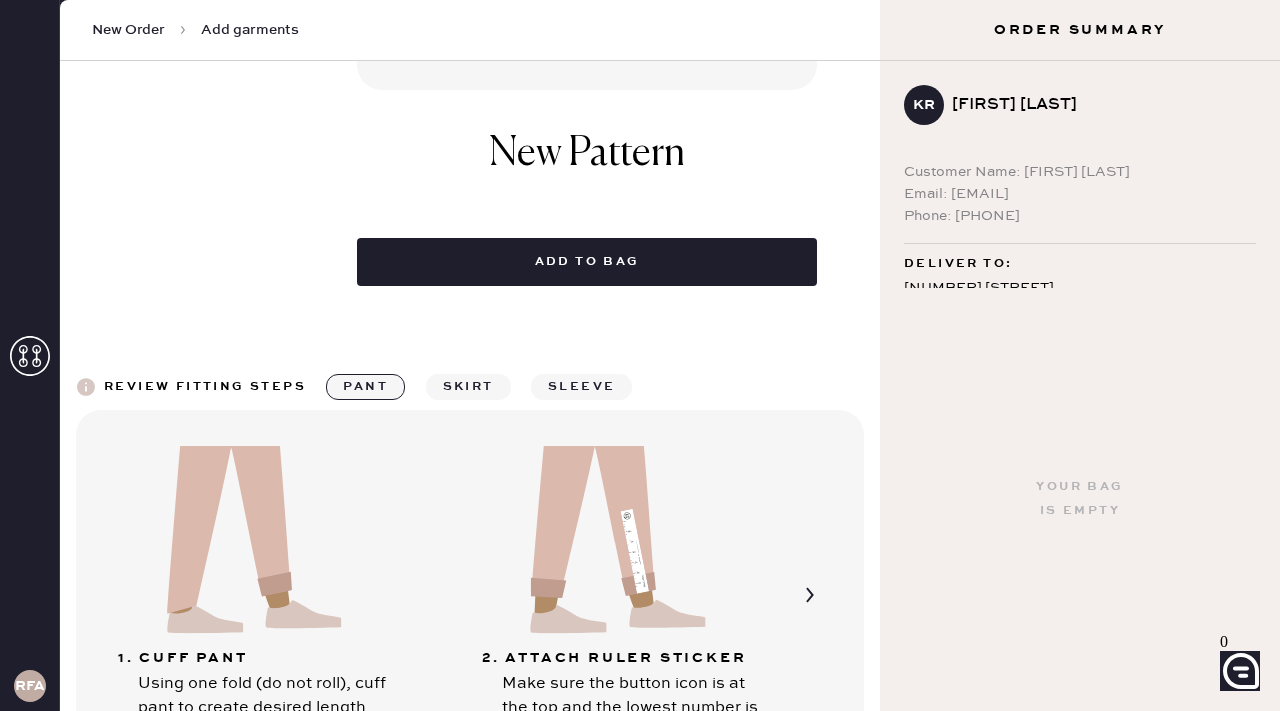 click on "sleeve" at bounding box center (581, 387) 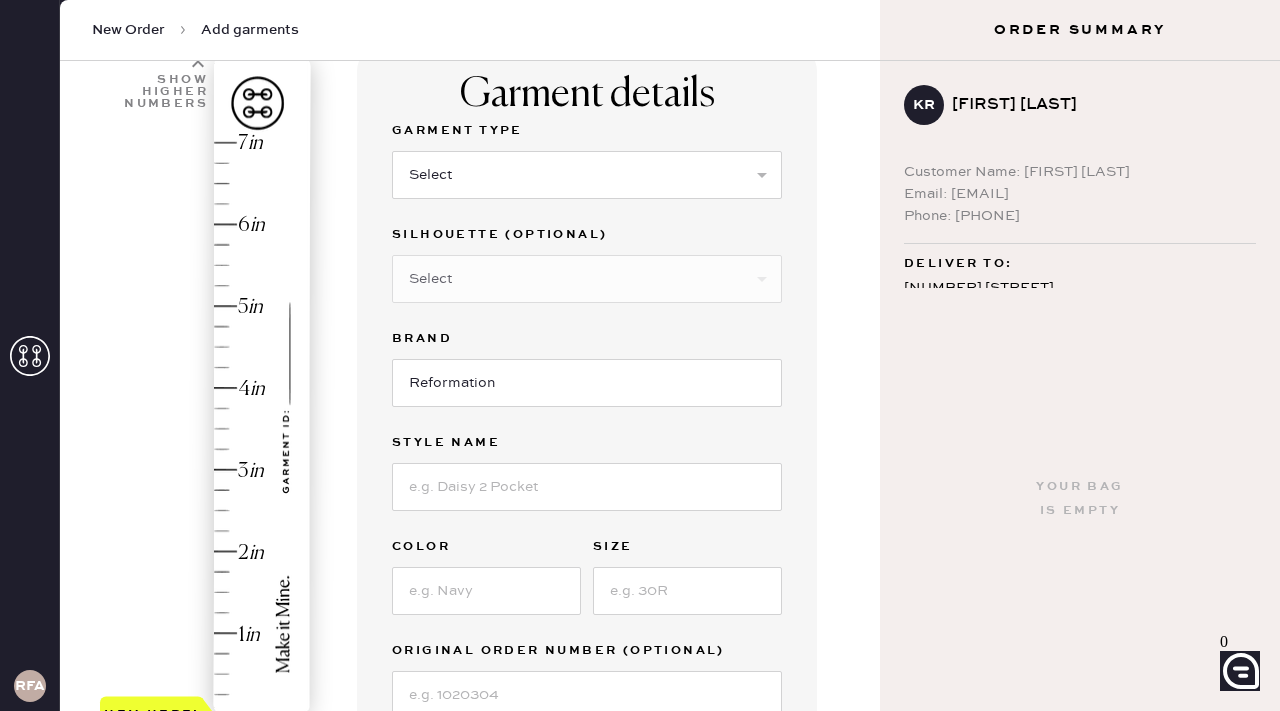 scroll, scrollTop: 130, scrollLeft: 0, axis: vertical 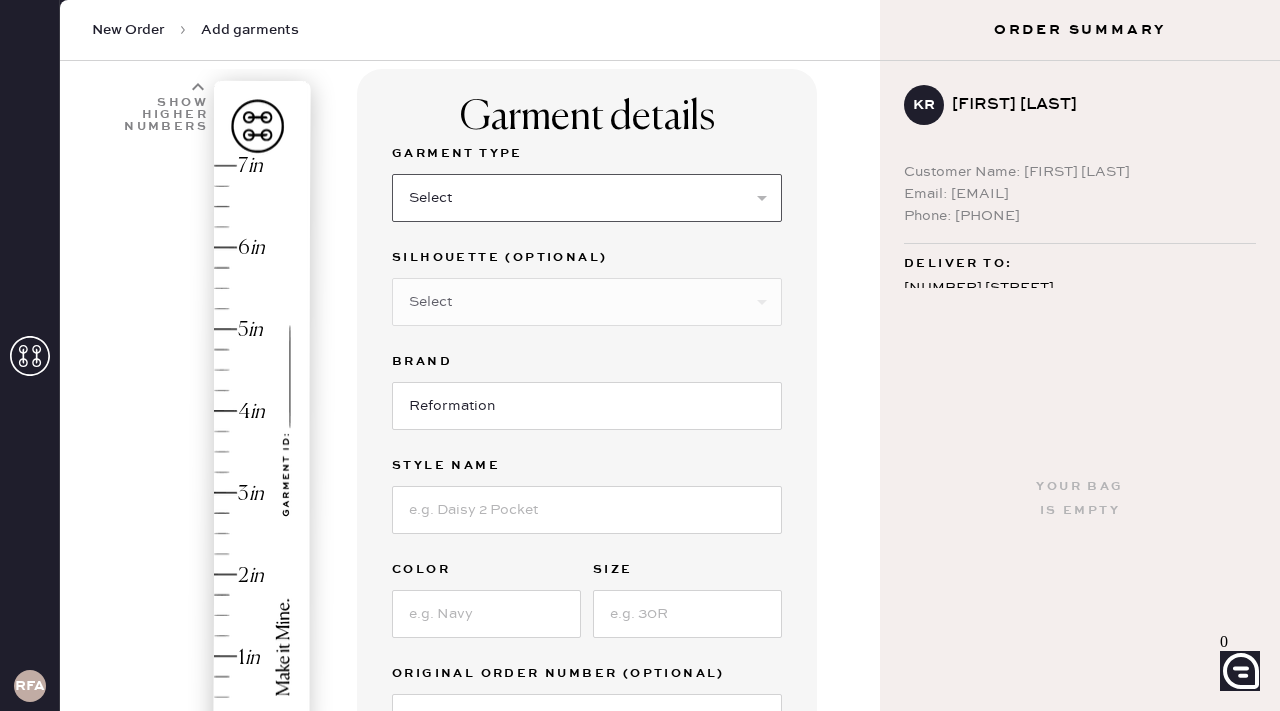 click on "Select Basic Skirt Jeans Leggings Pants Shorts Basic Sleeved Dress Basic Sleeveless Dress Basic Strap Dress Strap Jumpsuit Button Down Top Sleeved Top Sleeveless Top" at bounding box center (587, 198) 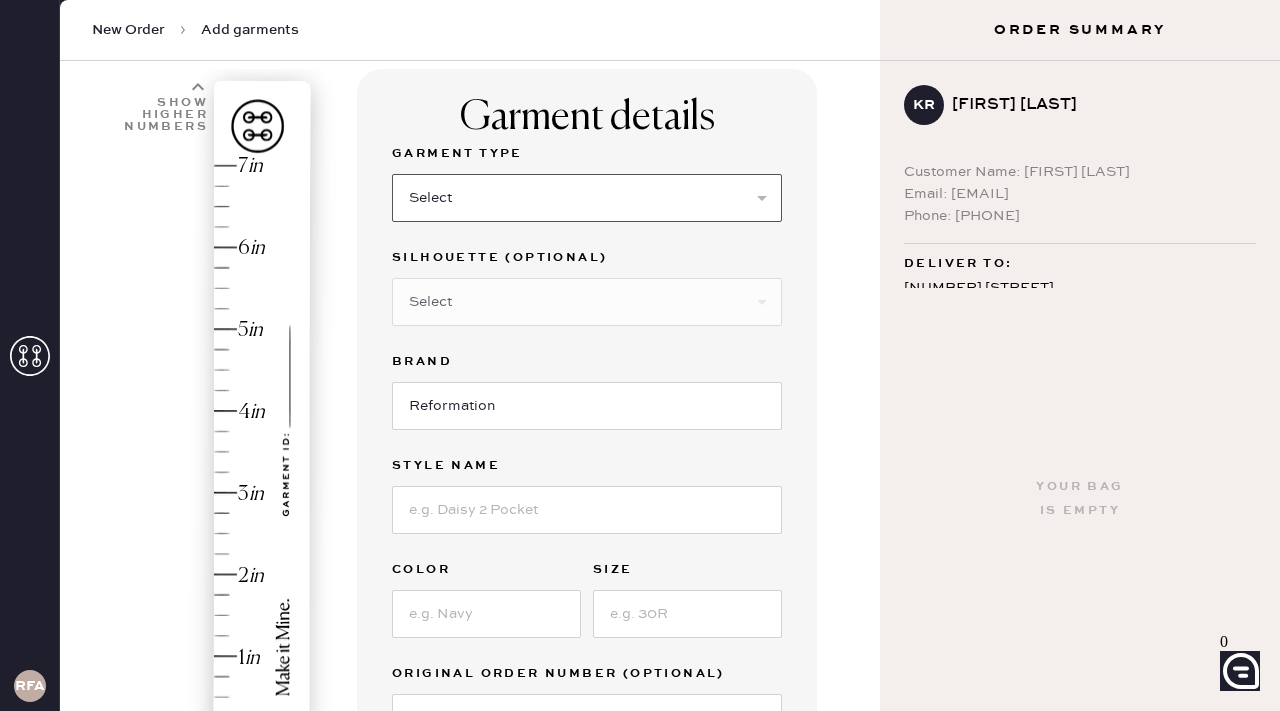select on "6" 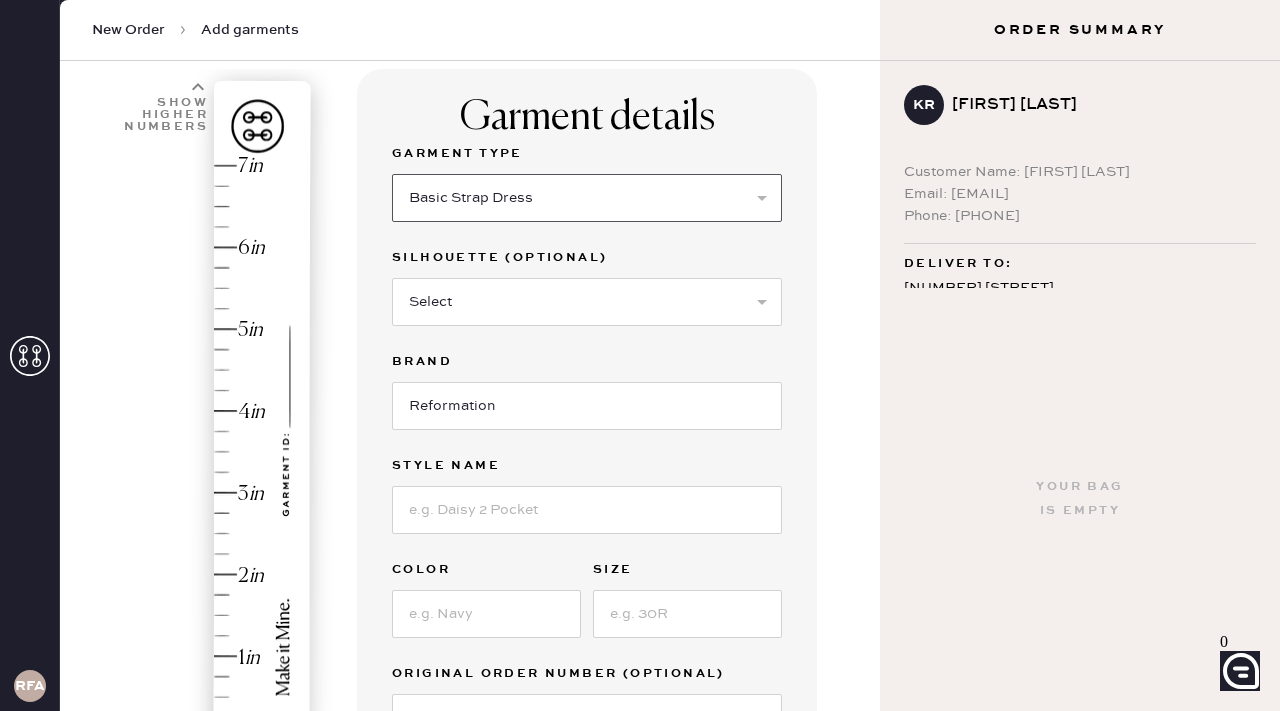 scroll, scrollTop: 179, scrollLeft: 0, axis: vertical 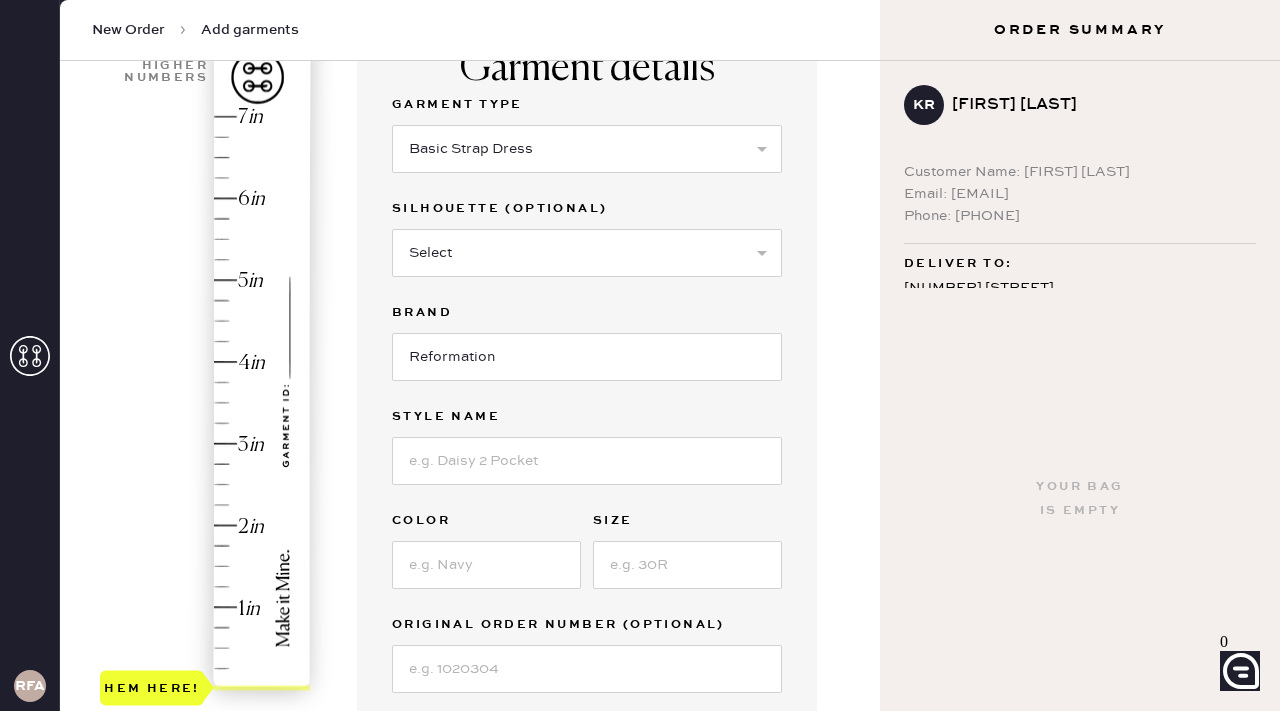 click on "Select Maxi Dress Midi Dress Mini Dress Other" at bounding box center (587, 147) 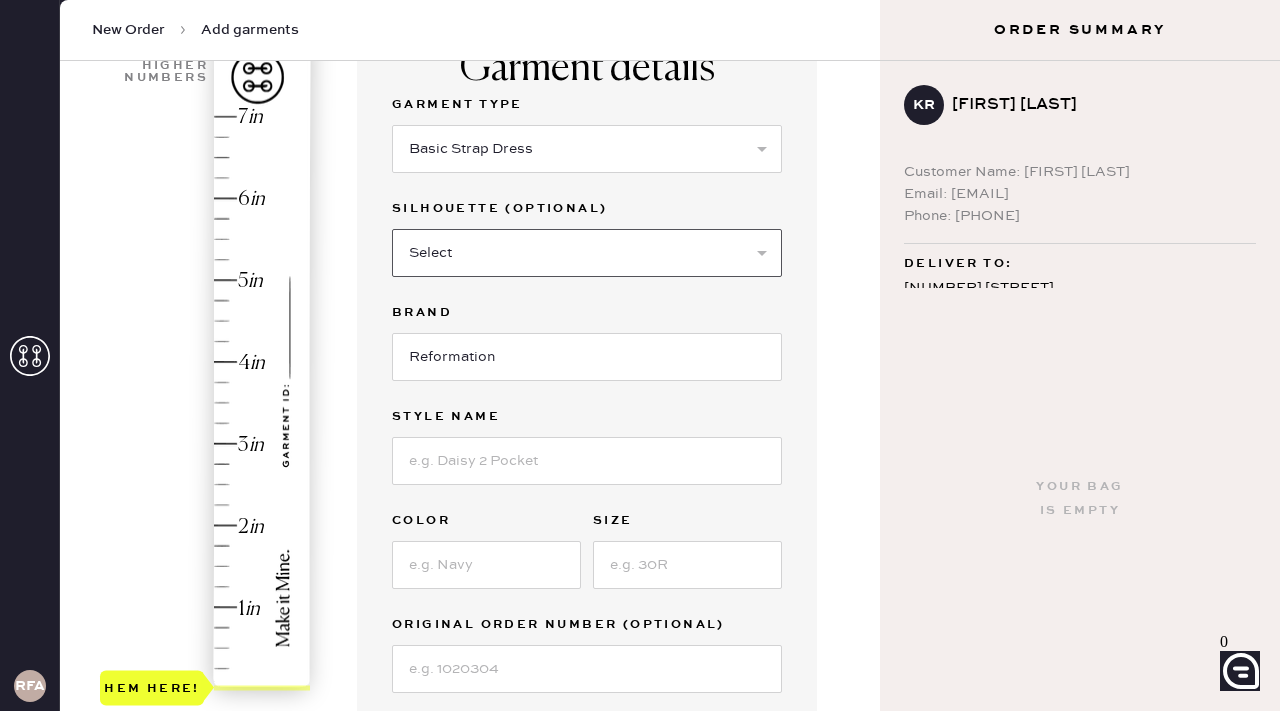 click on "Select Maxi Dress Midi Dress Mini Dress Other" at bounding box center (587, 253) 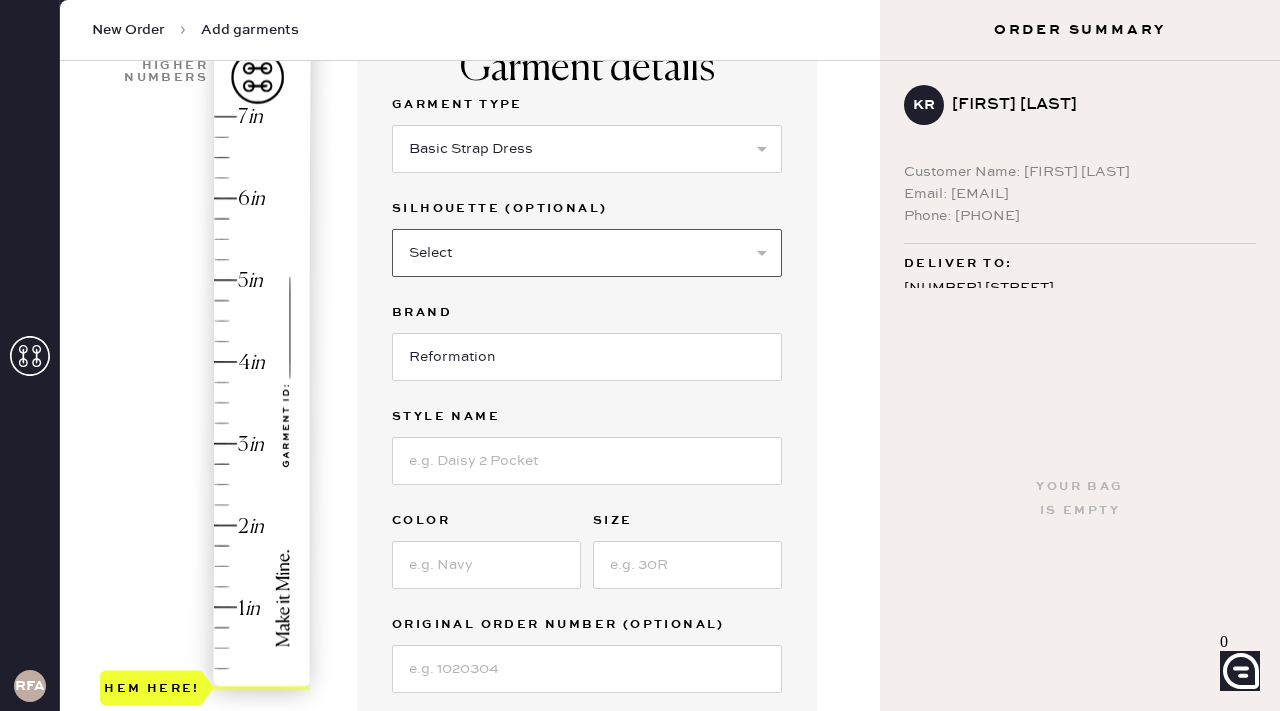 select on "37" 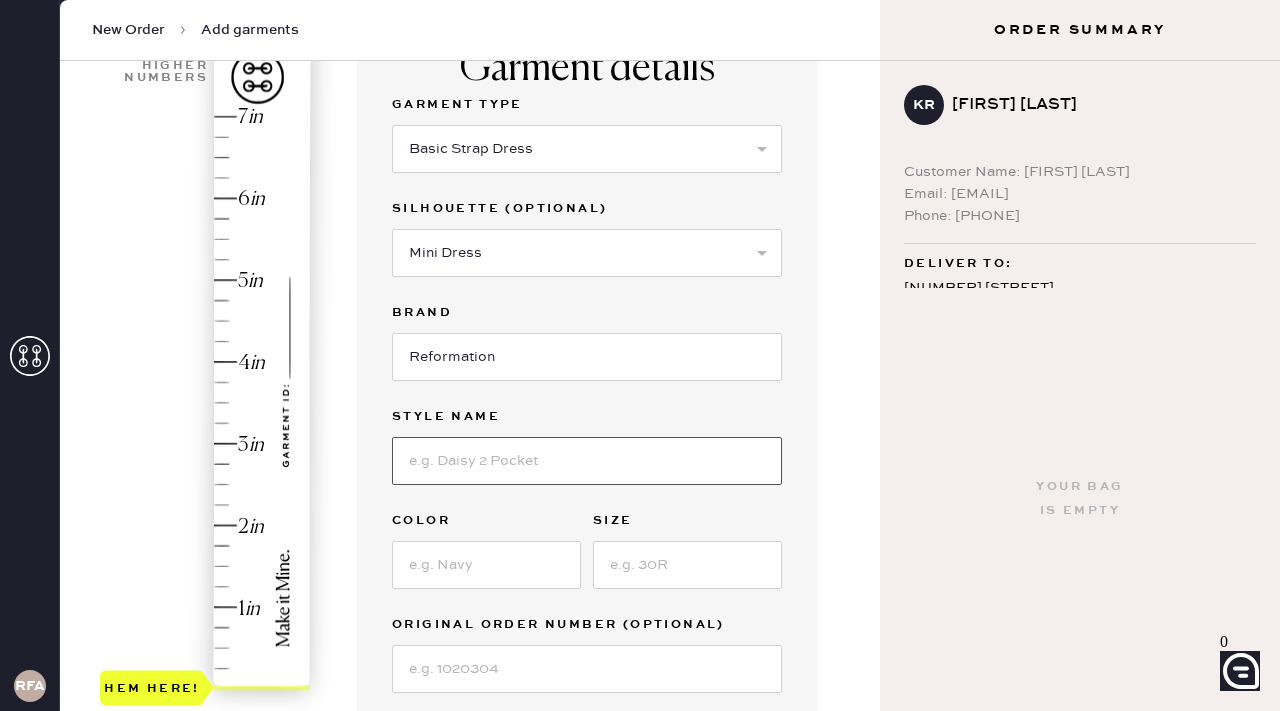 click at bounding box center [587, 461] 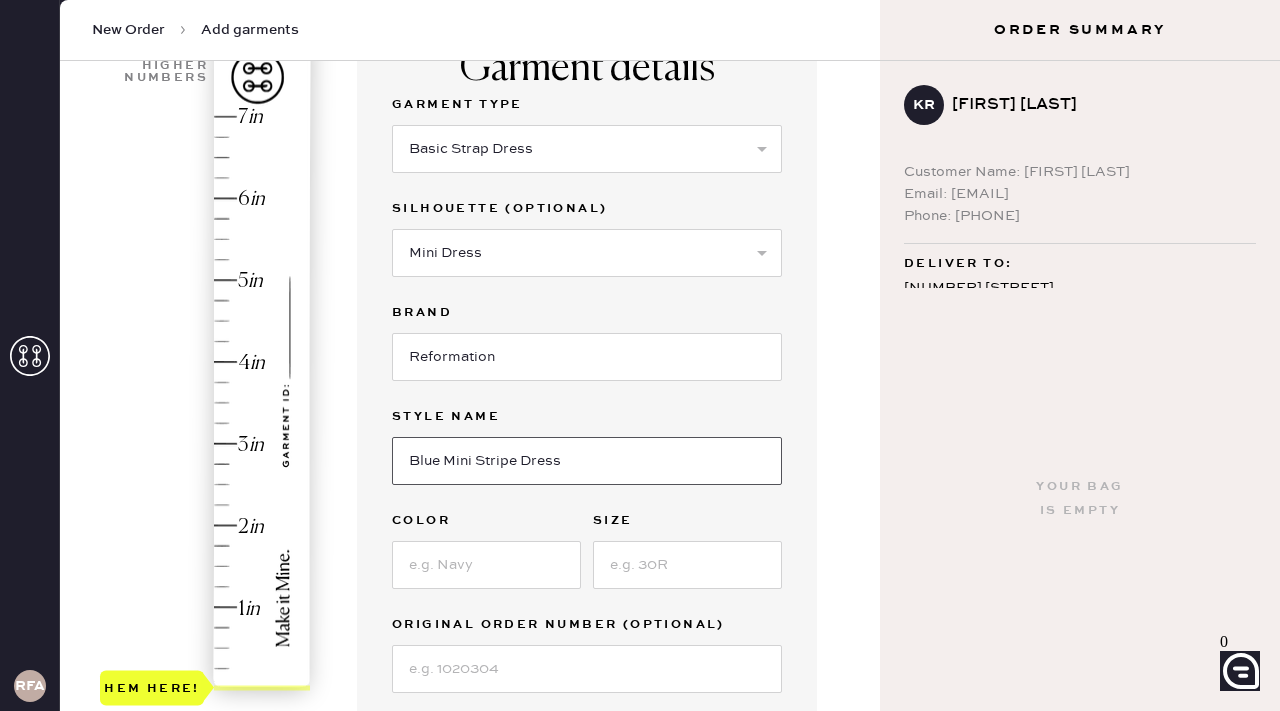 type on "Blue Mini Stripe Dress" 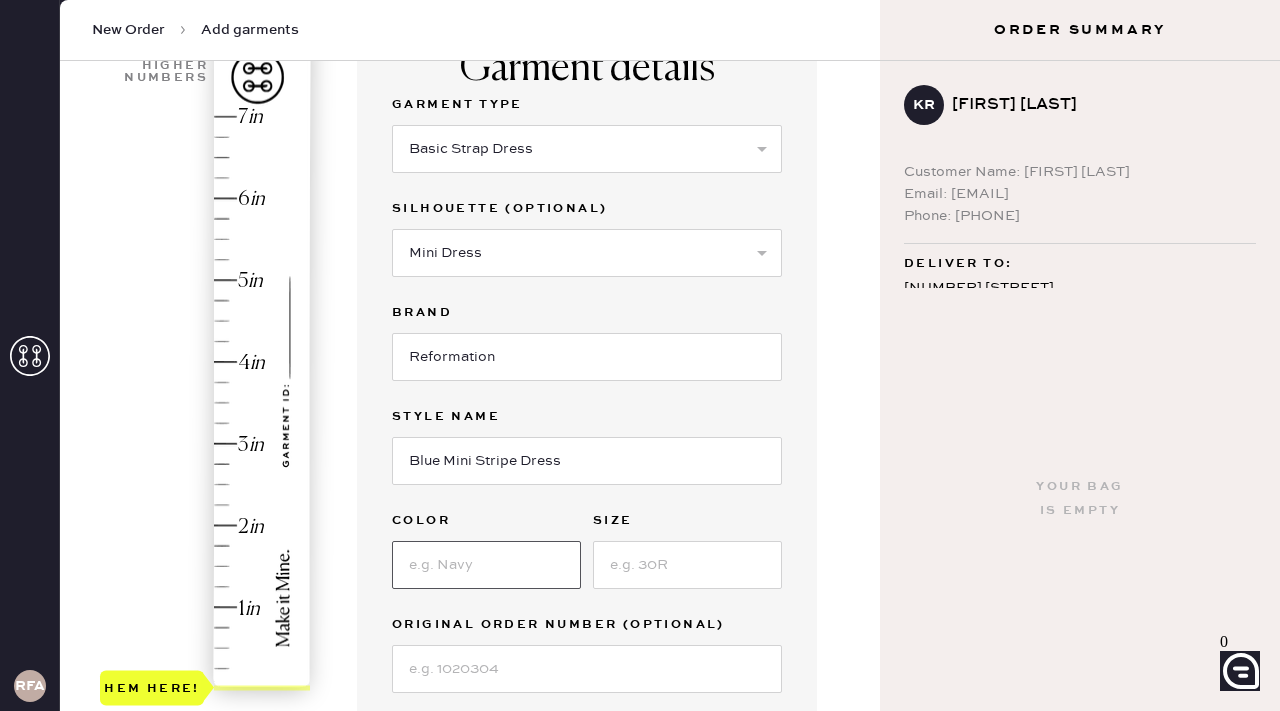 click at bounding box center [486, 565] 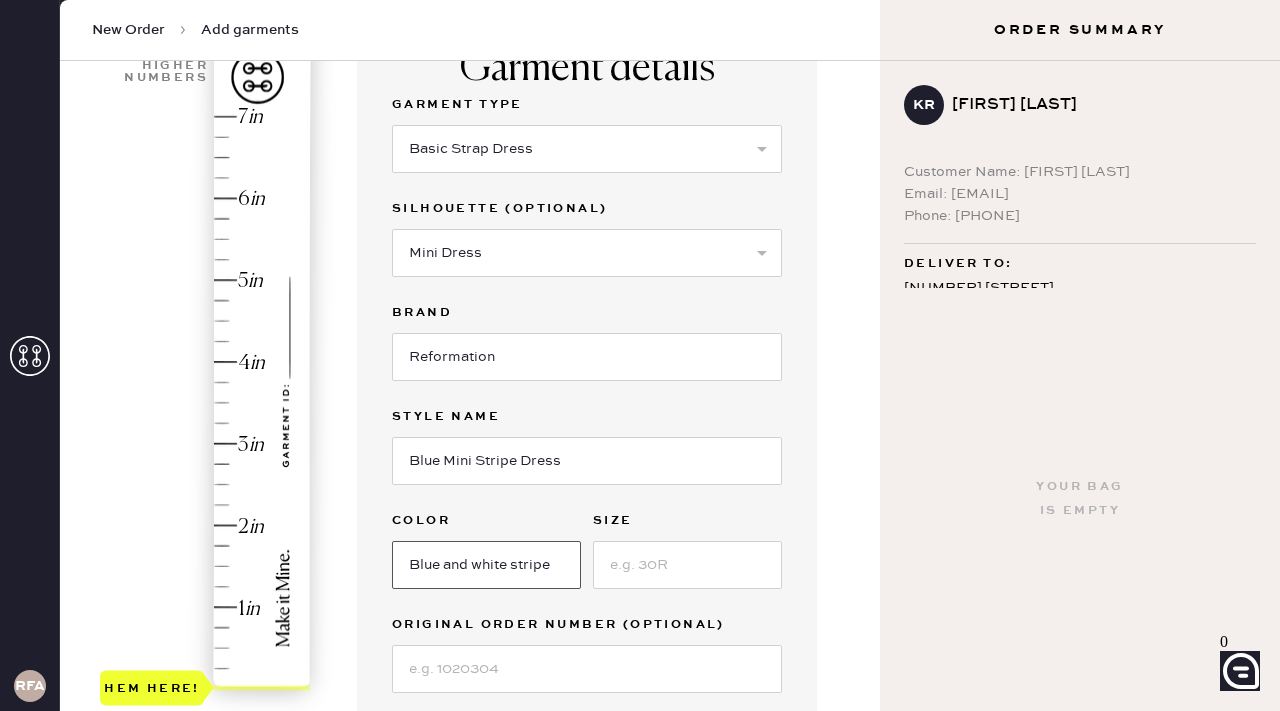type on "Blue and white stripe" 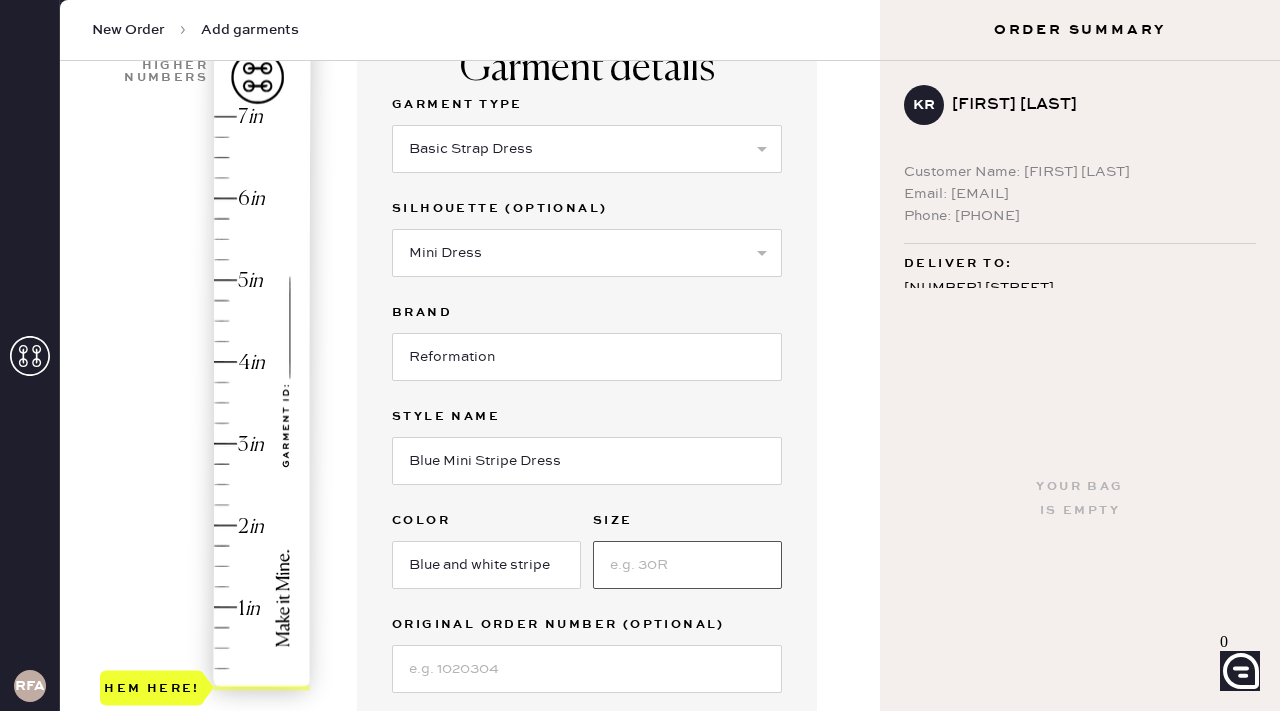 click at bounding box center (687, 565) 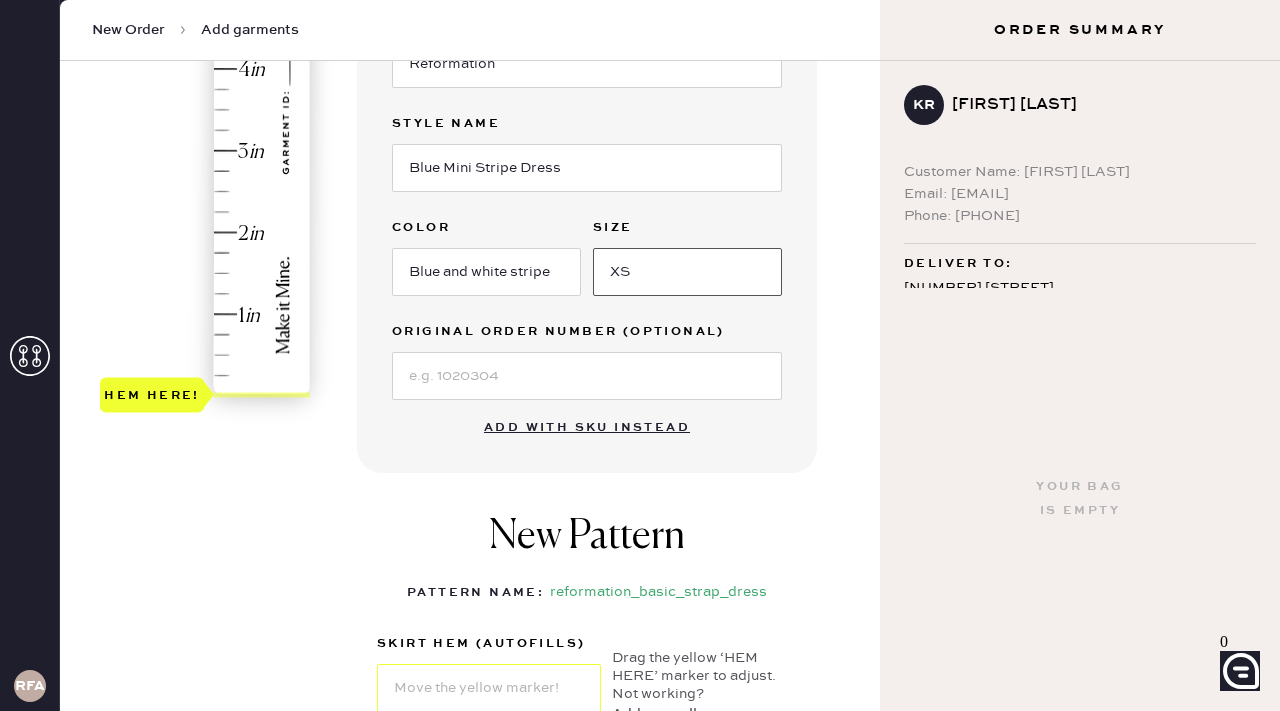 scroll, scrollTop: 476, scrollLeft: 0, axis: vertical 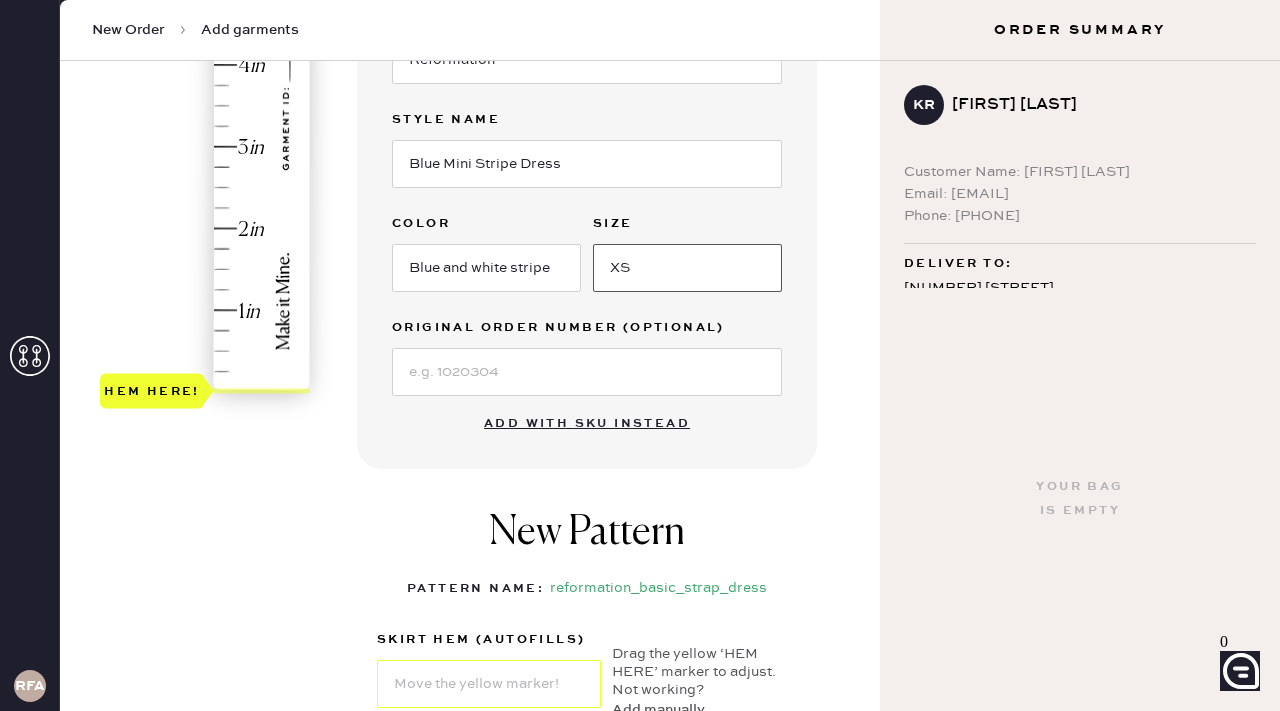 type on "XS" 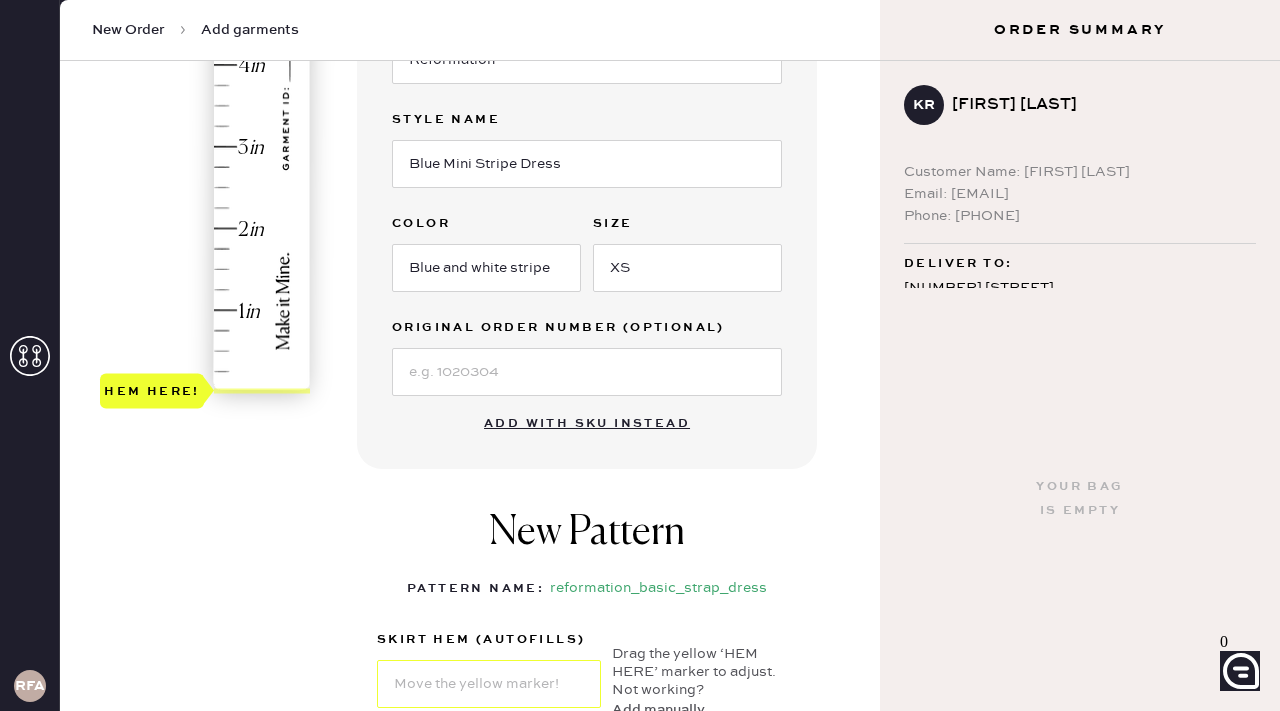 click on "1 in 2 in 3 in 4 in 5 in 6 in 7 in Show higher numbers Show lower numbers Hem here! Garment details Garment Type Select Basic Skirt Jeans Leggings Pants Shorts Basic Sleeved Dress Basic Sleeveless Dress Basic Strap Dress Strap Jumpsuit Button Down Top Sleeved Top Sleeveless Top Silhouette (optional) Select Maxi Dress Midi Dress Mini Dress Other Brand Reformation Style name Blue Mini Stripe Dress Color Blue and white stripe Size XS Original Order Number (Optional) Add with SKU instead New Pattern Pattern Name : reformation_basic_strap_dress 1 in 2 in 3 in 4 in Show higher numbers Show lower numbers Hem here! skirt hem (autofills) Drag the yellow ‘HEM HERE’ marker to adjust. Not working?   Add manually.  Strap Adjustment Add to bag Add repair" at bounding box center [470, 319] 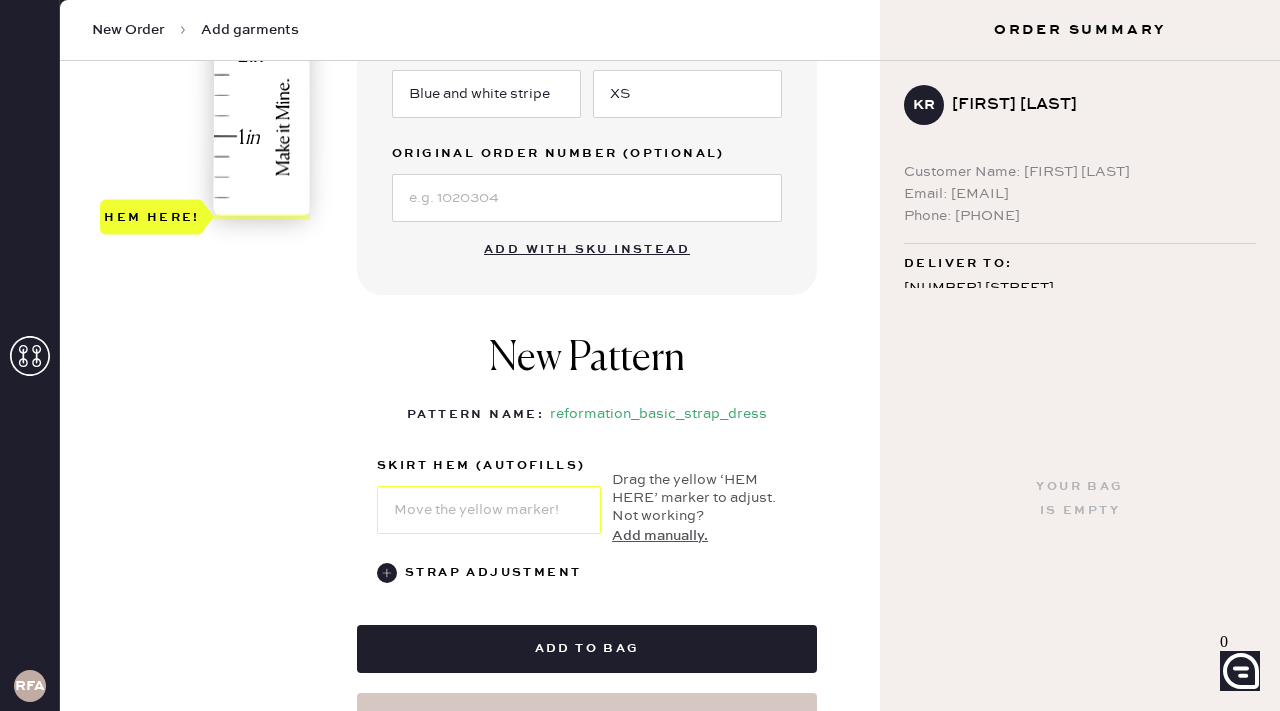 scroll, scrollTop: 651, scrollLeft: 0, axis: vertical 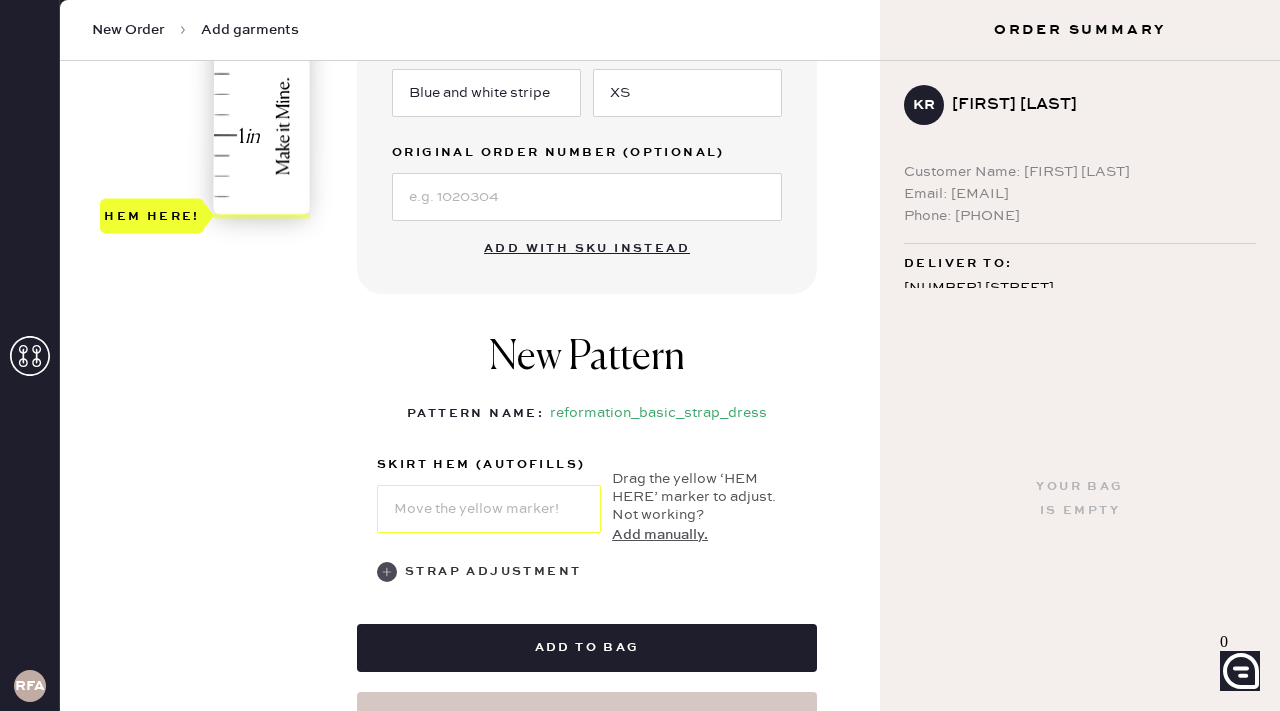 click at bounding box center [387, 572] 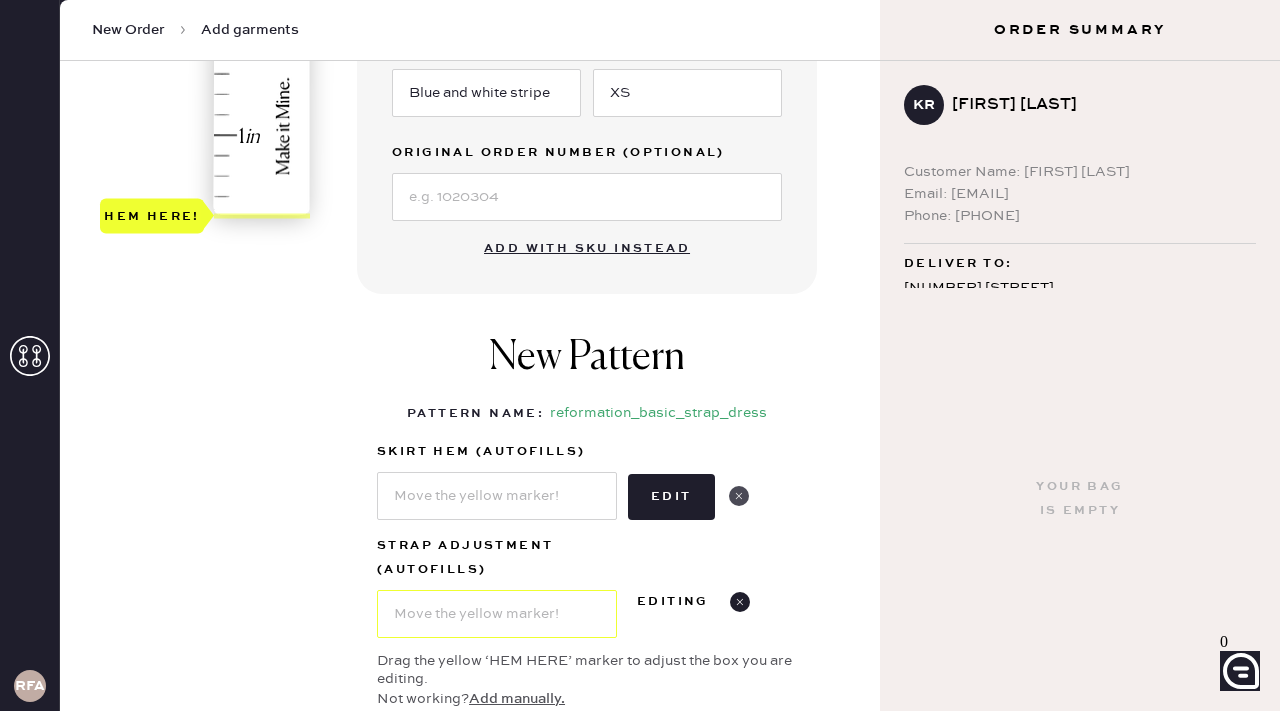 click at bounding box center (739, 496) 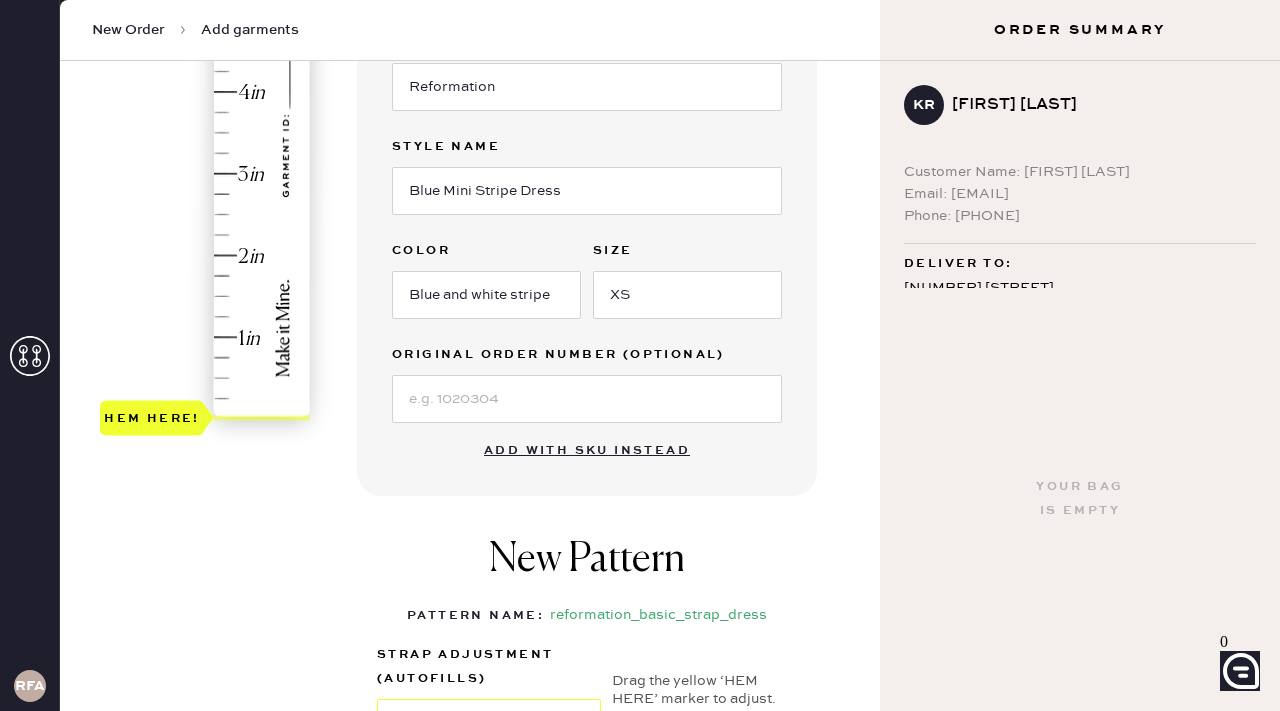 scroll, scrollTop: 451, scrollLeft: 0, axis: vertical 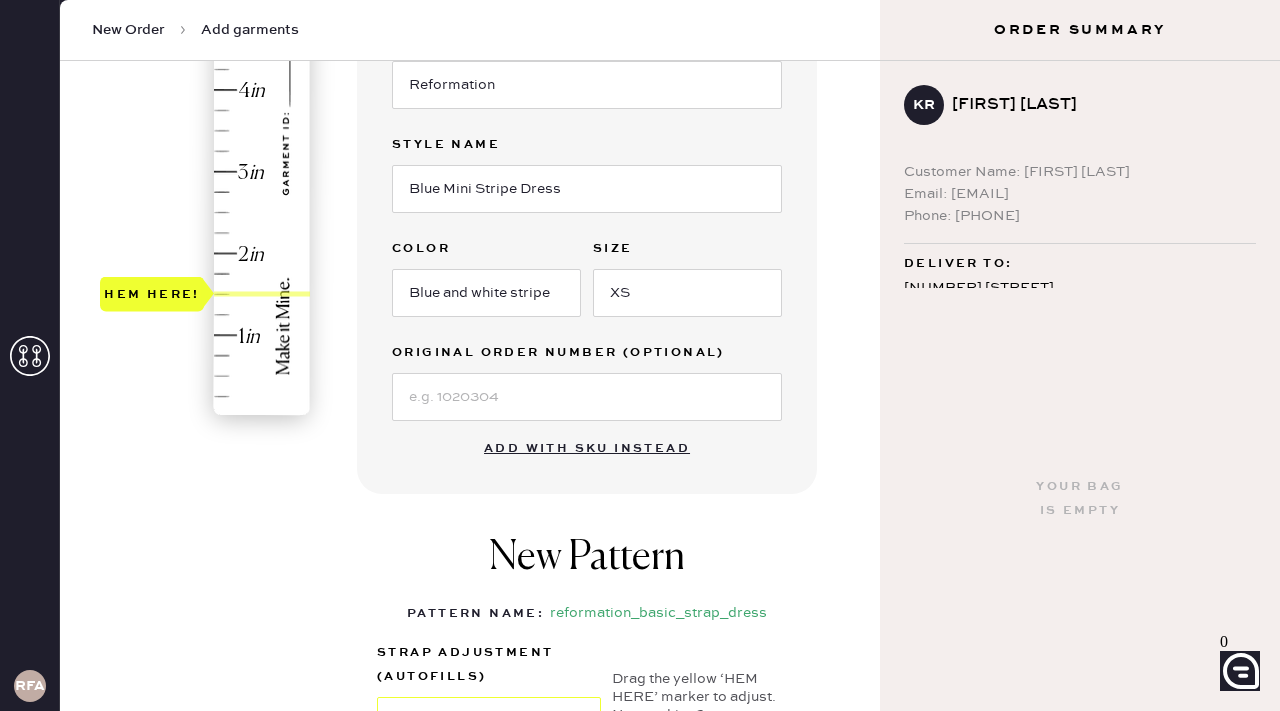 click on "Hem here!" at bounding box center [206, 131] 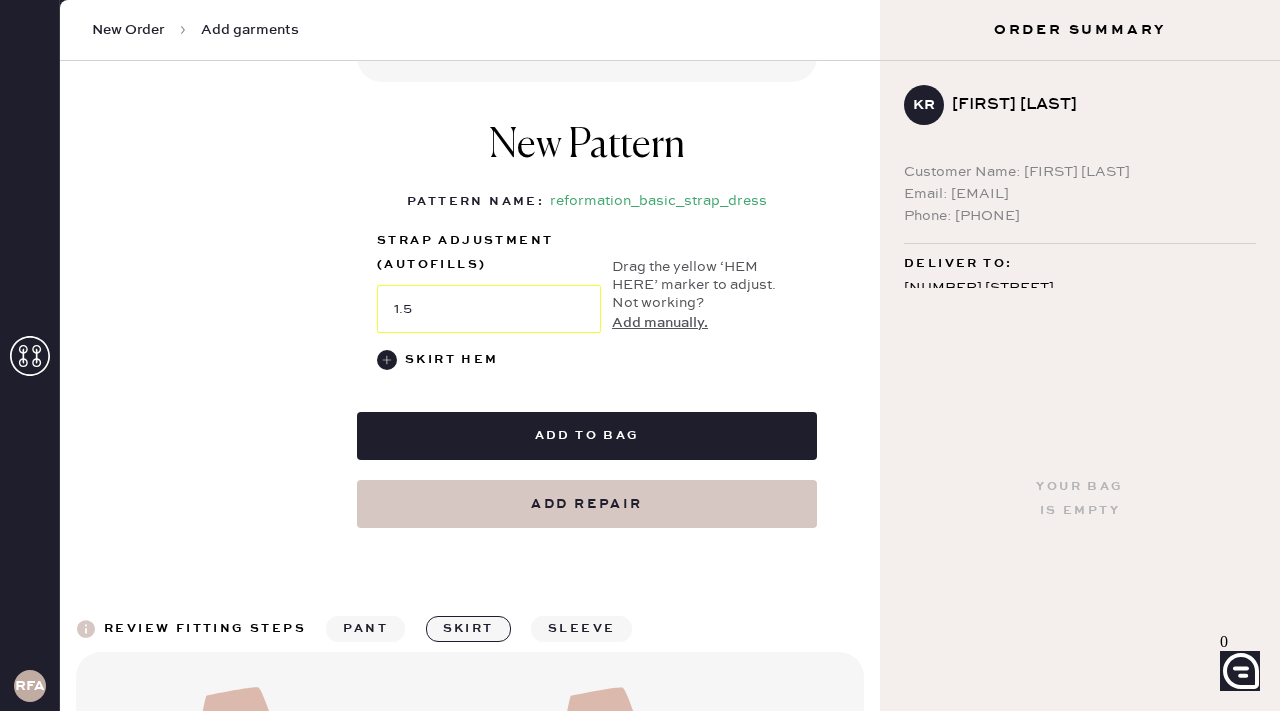 scroll, scrollTop: 875, scrollLeft: 0, axis: vertical 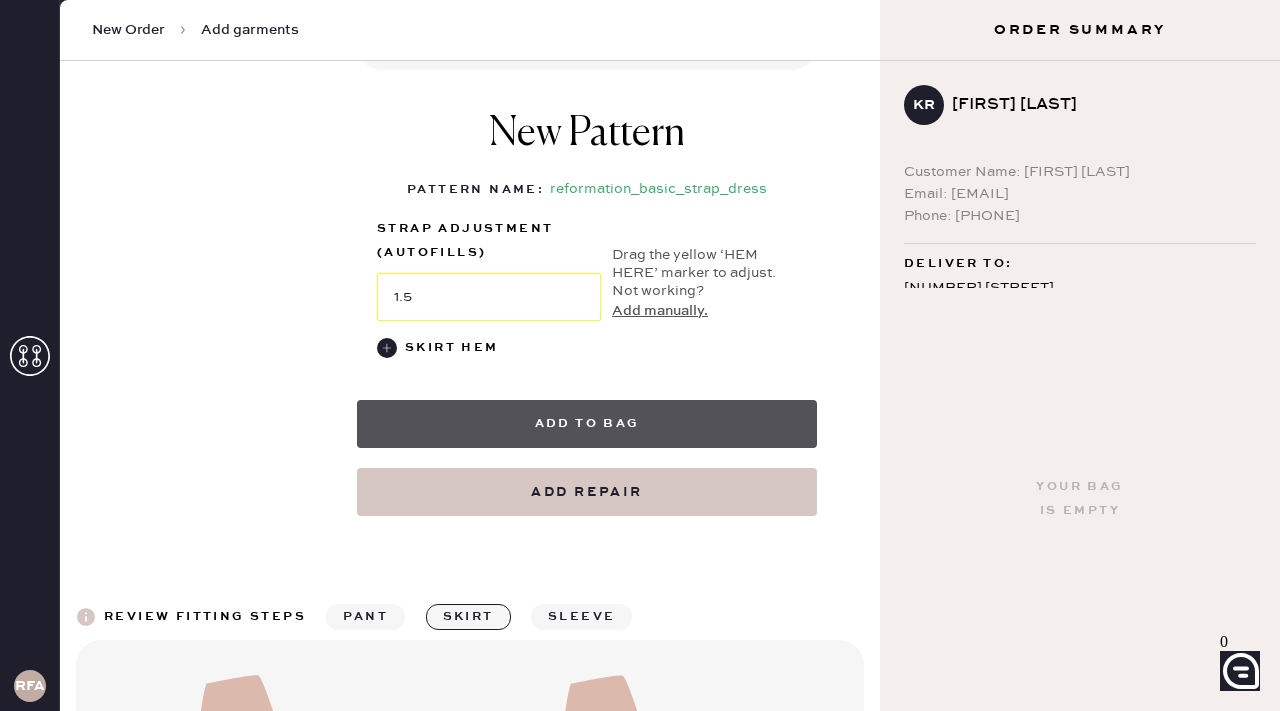 click on "Add to bag" at bounding box center [587, 424] 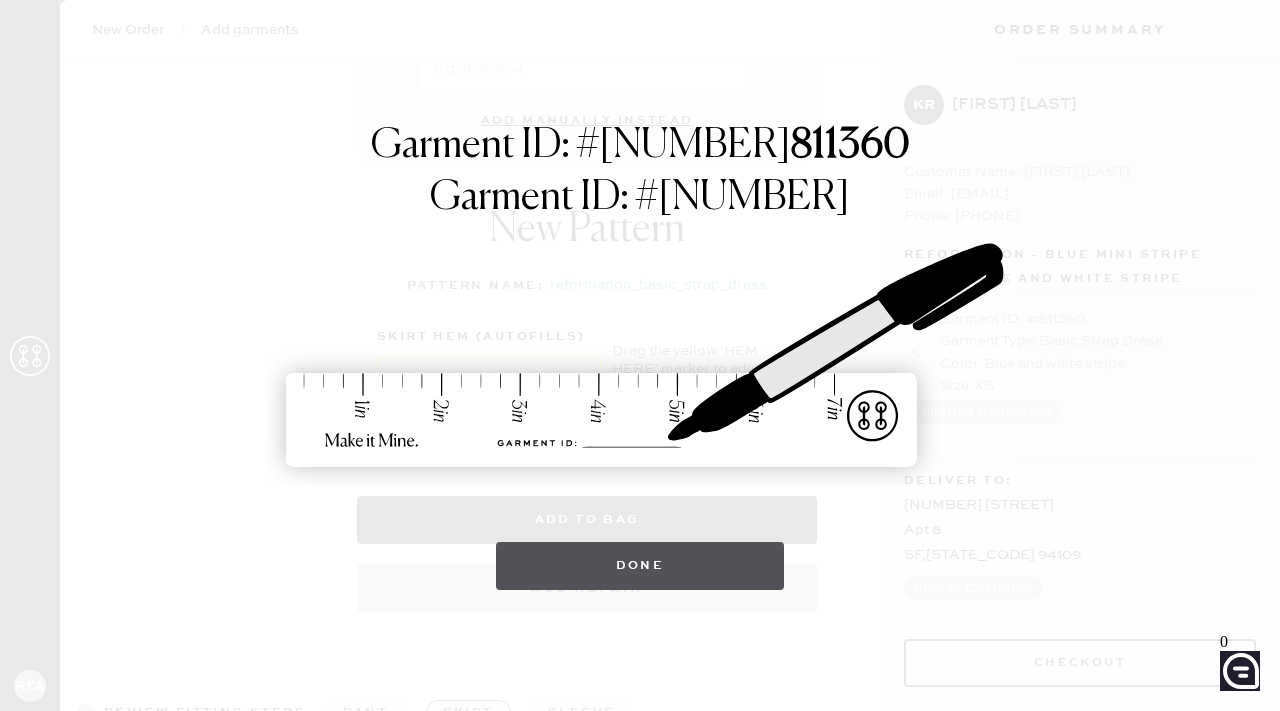 click on "Done" at bounding box center (640, 566) 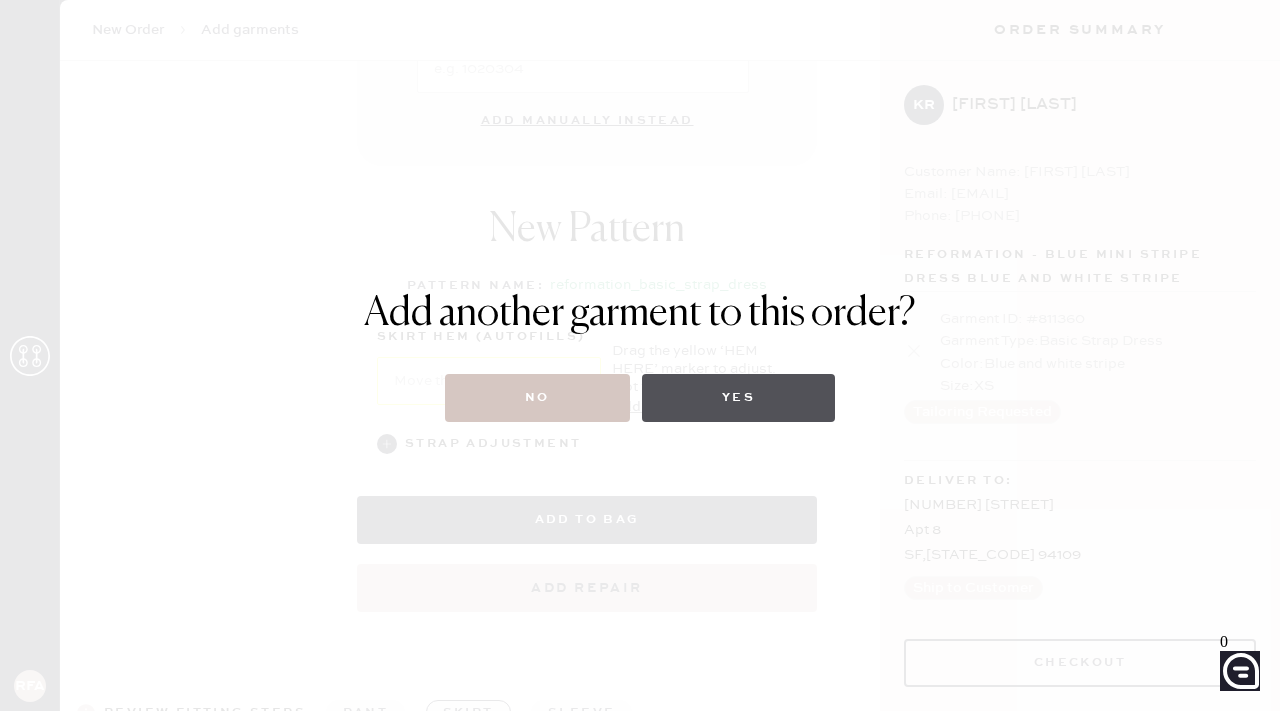 click on "Yes" at bounding box center [738, 398] 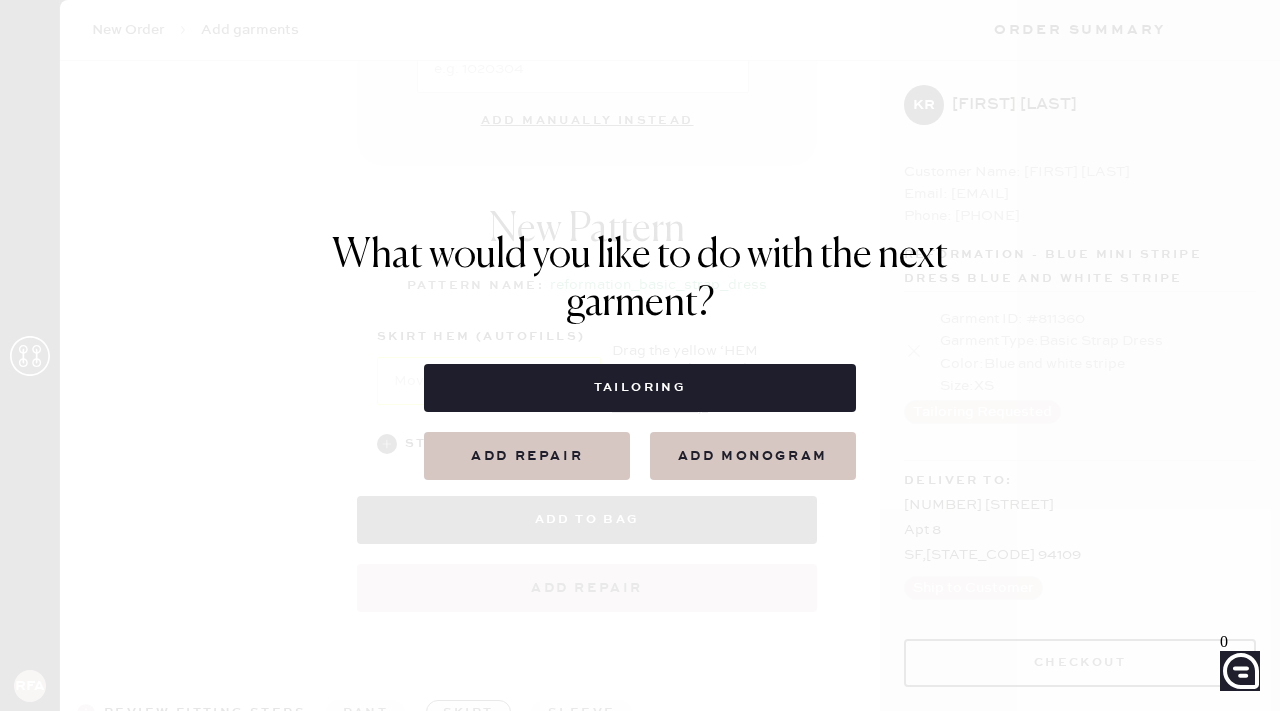 click on "Add repair" at bounding box center (527, 456) 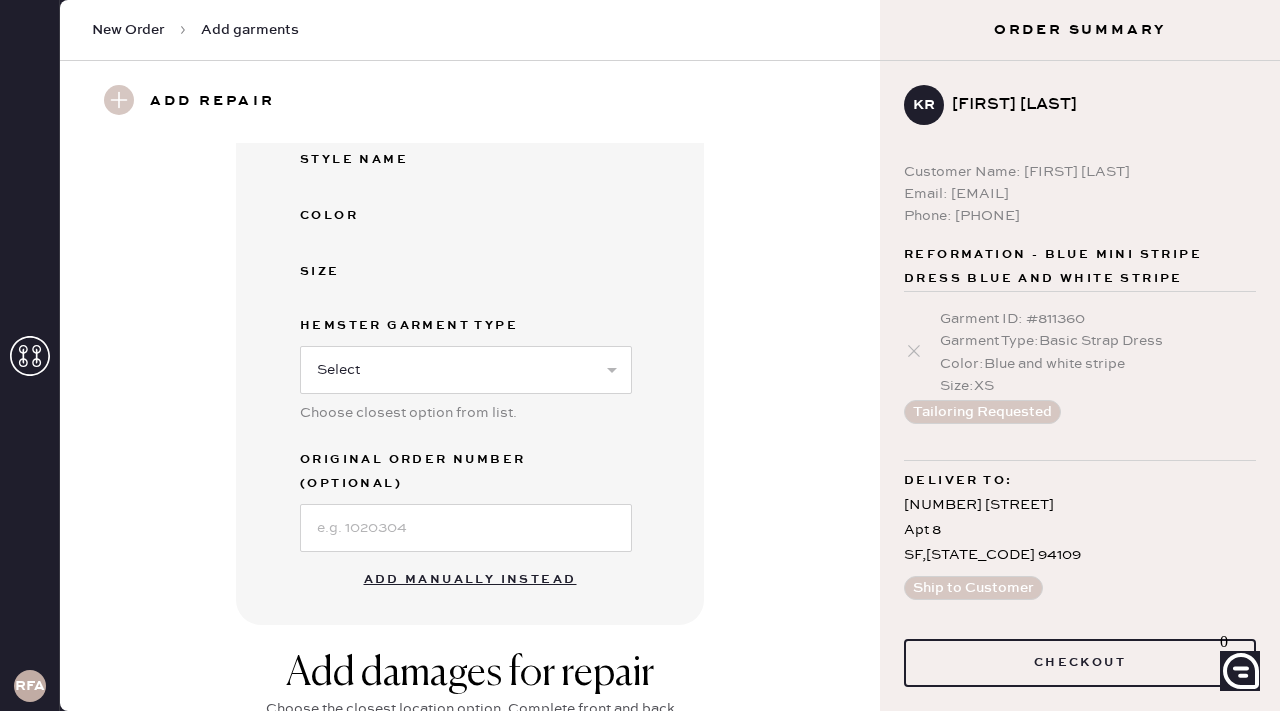 scroll, scrollTop: 357, scrollLeft: 0, axis: vertical 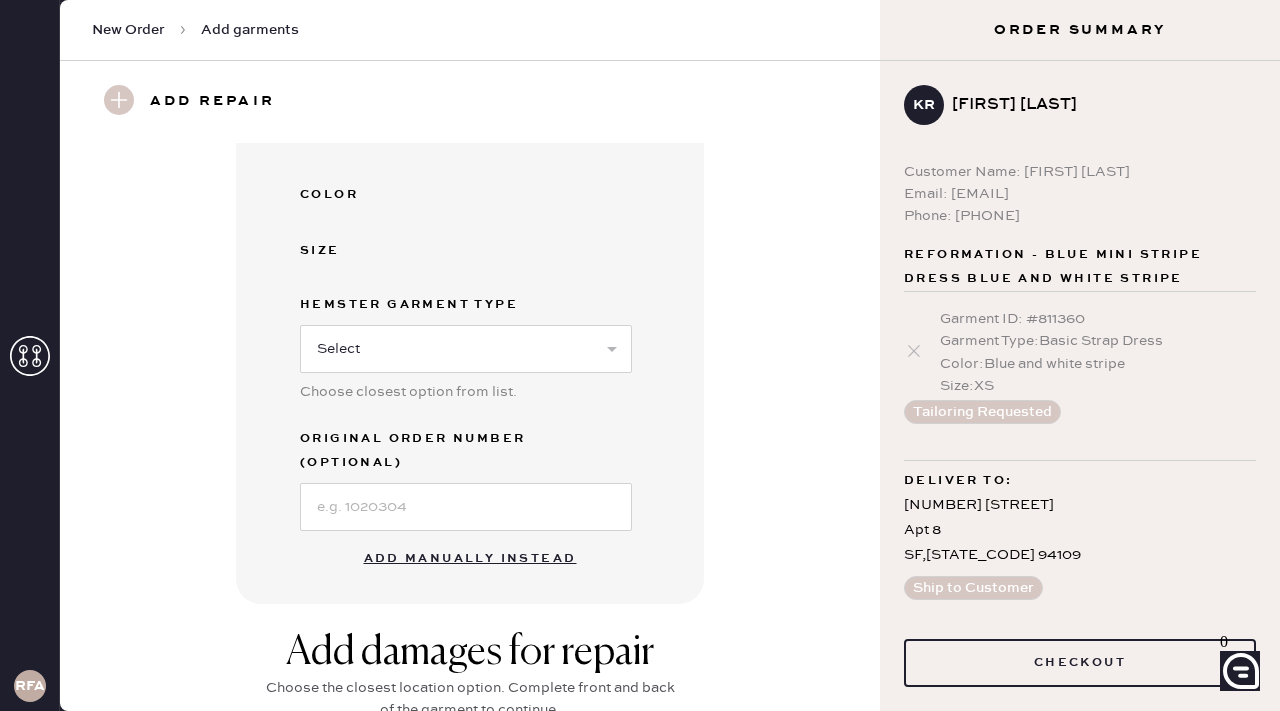 click on "Ship to Customer" at bounding box center [973, 588] 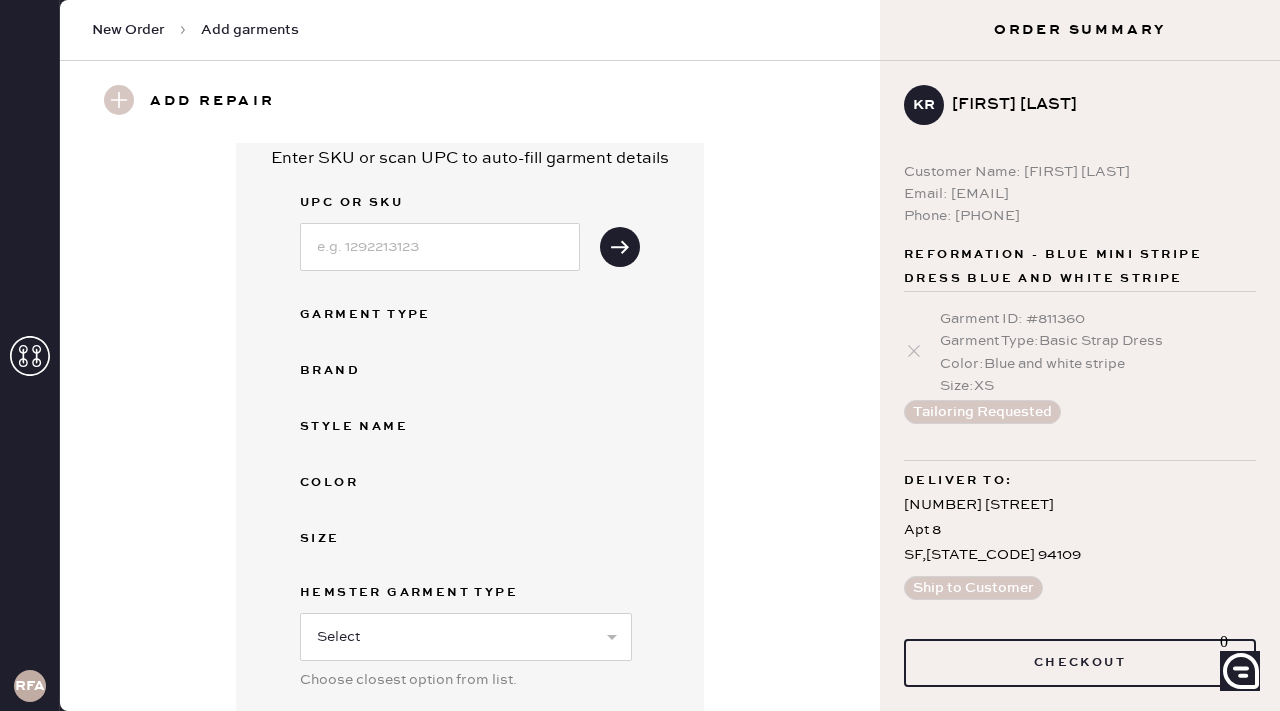 scroll, scrollTop: 0, scrollLeft: 0, axis: both 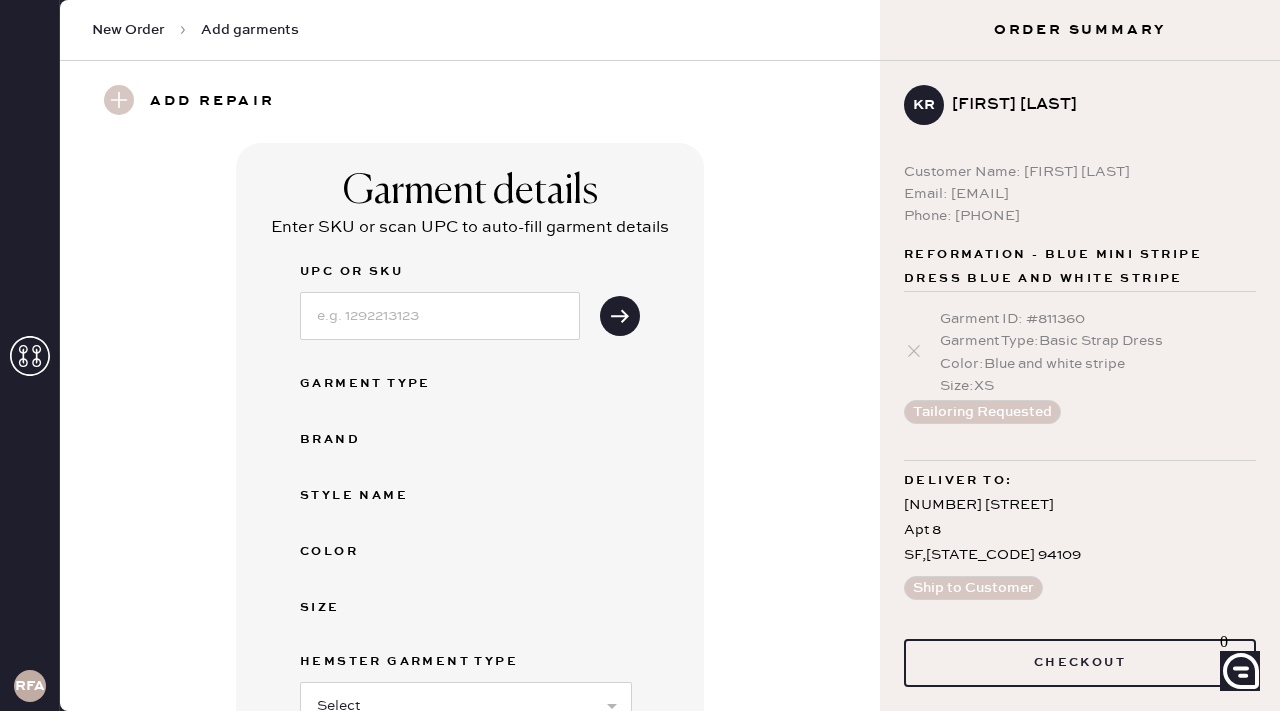 drag, startPoint x: 956, startPoint y: 220, endPoint x: 1087, endPoint y: 216, distance: 131.06105 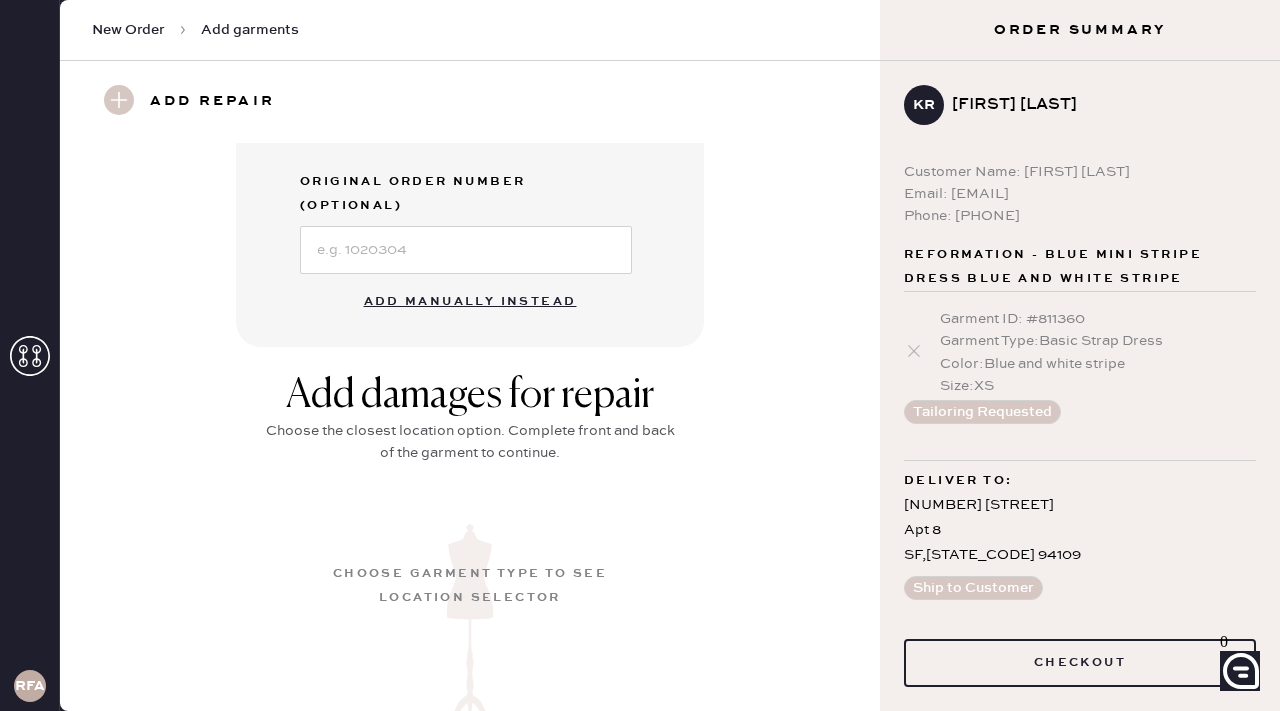click on "Add manually instead" at bounding box center (470, 302) 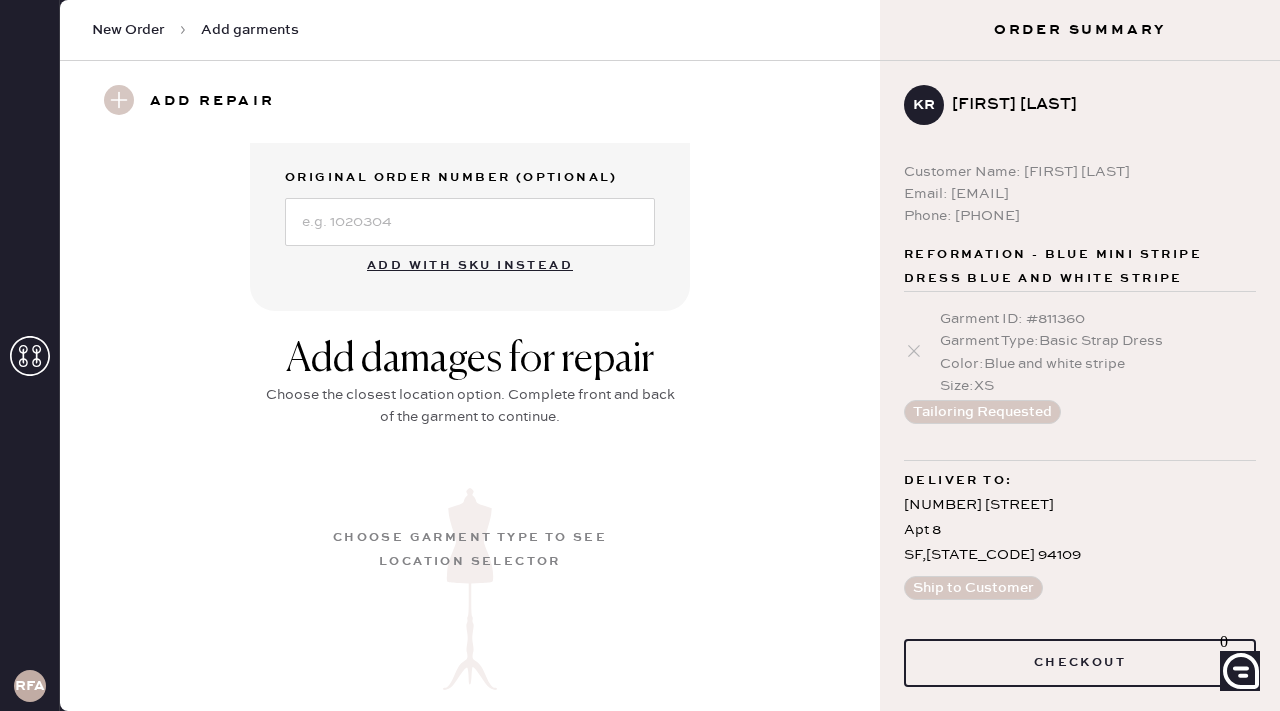 scroll, scrollTop: 0, scrollLeft: 0, axis: both 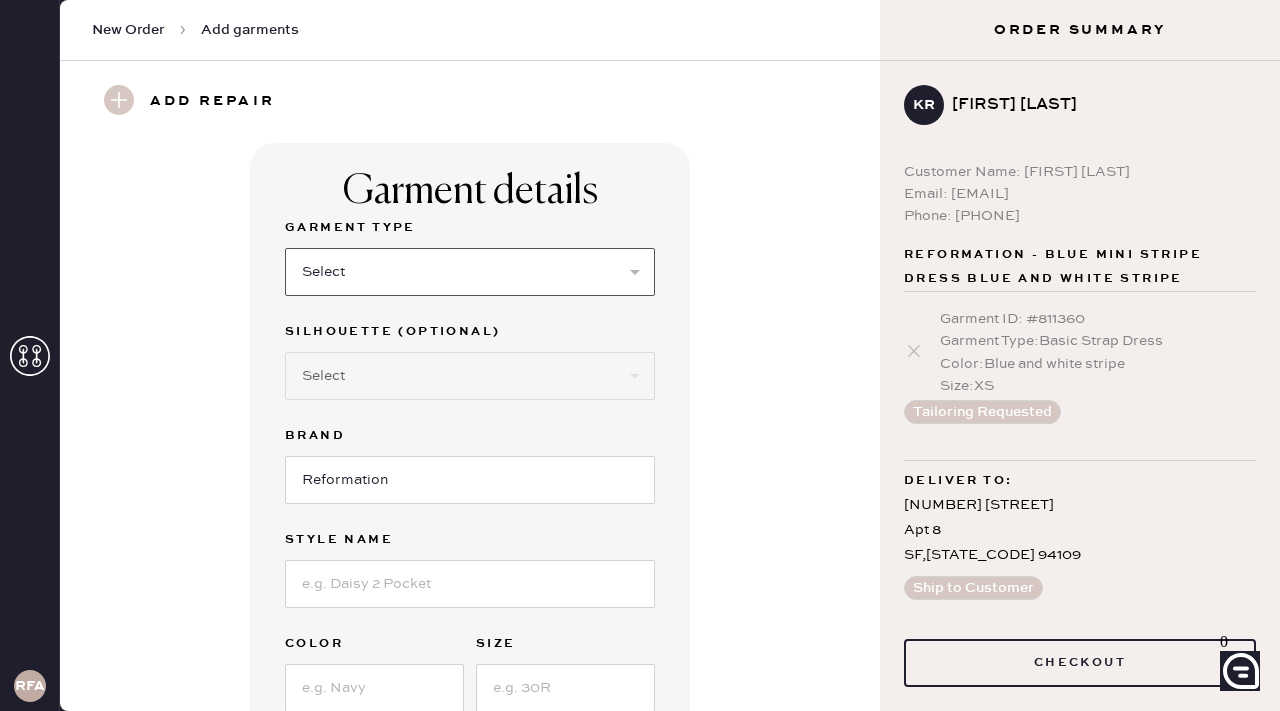 click on "Select Basic Skirt Jeans Leggings Pants Shorts Basic Sleeved Dress Basic Sleeveless Dress Basic Strap Dress Strap Jumpsuit Button Down Top Sleeved Top Sleeveless Top" at bounding box center [470, 272] 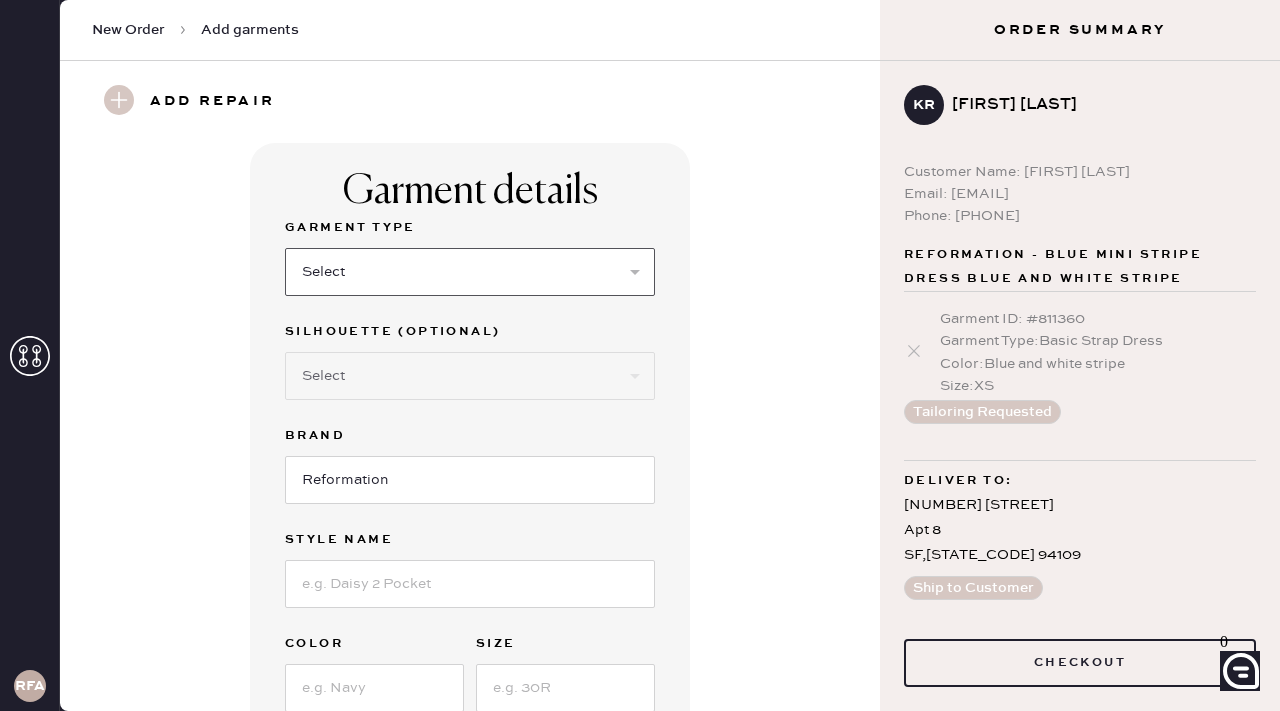select on "13" 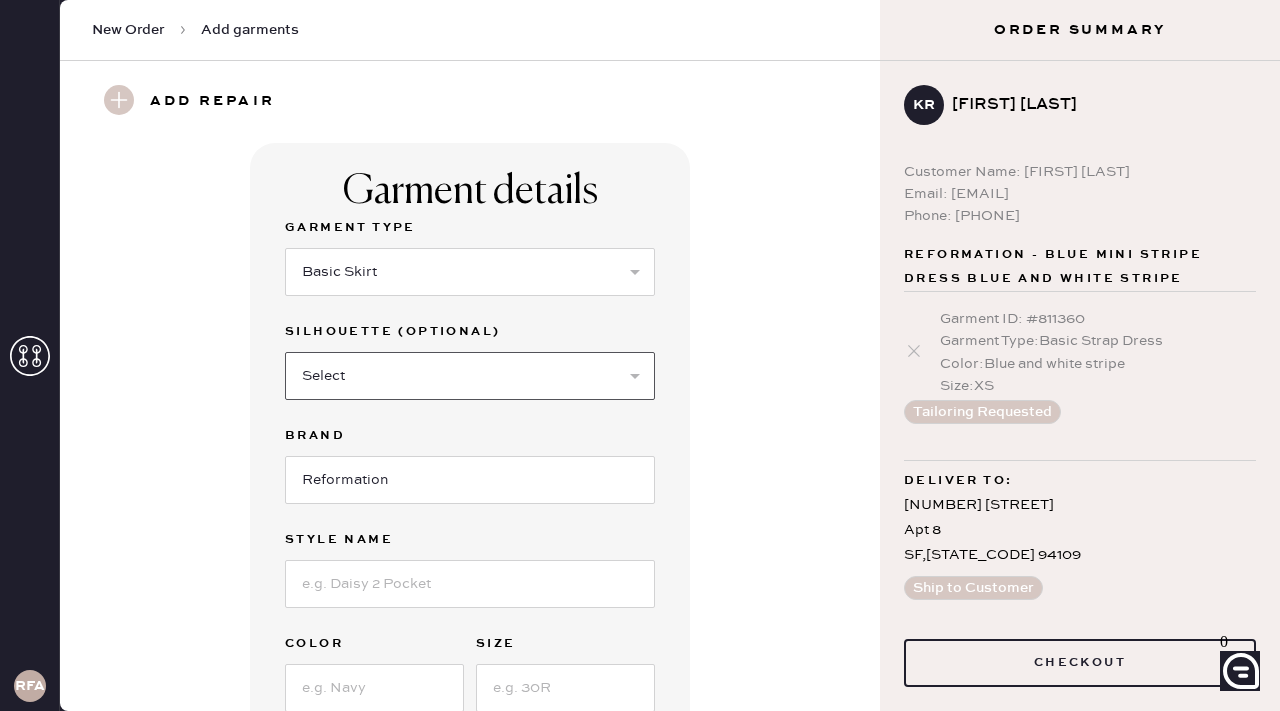 click on "Select Maxi Skirt Midi Skirt Mini Skirt Other" at bounding box center (470, 376) 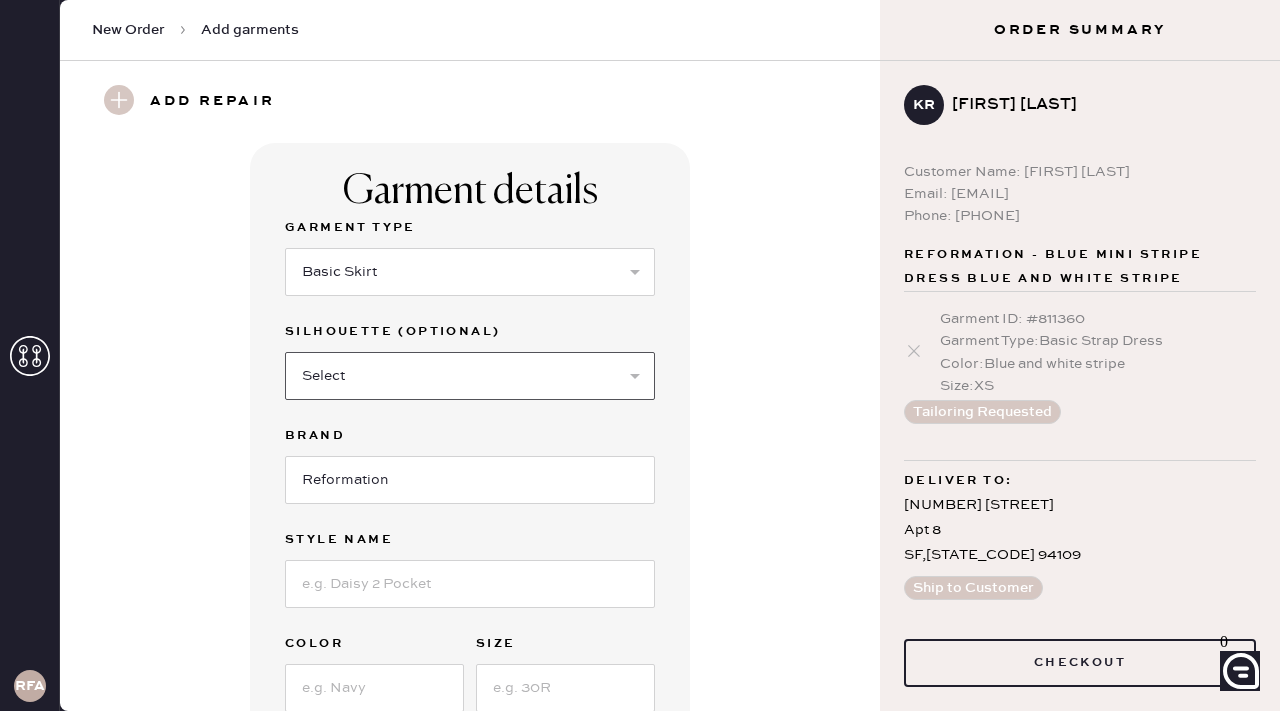 select on "20" 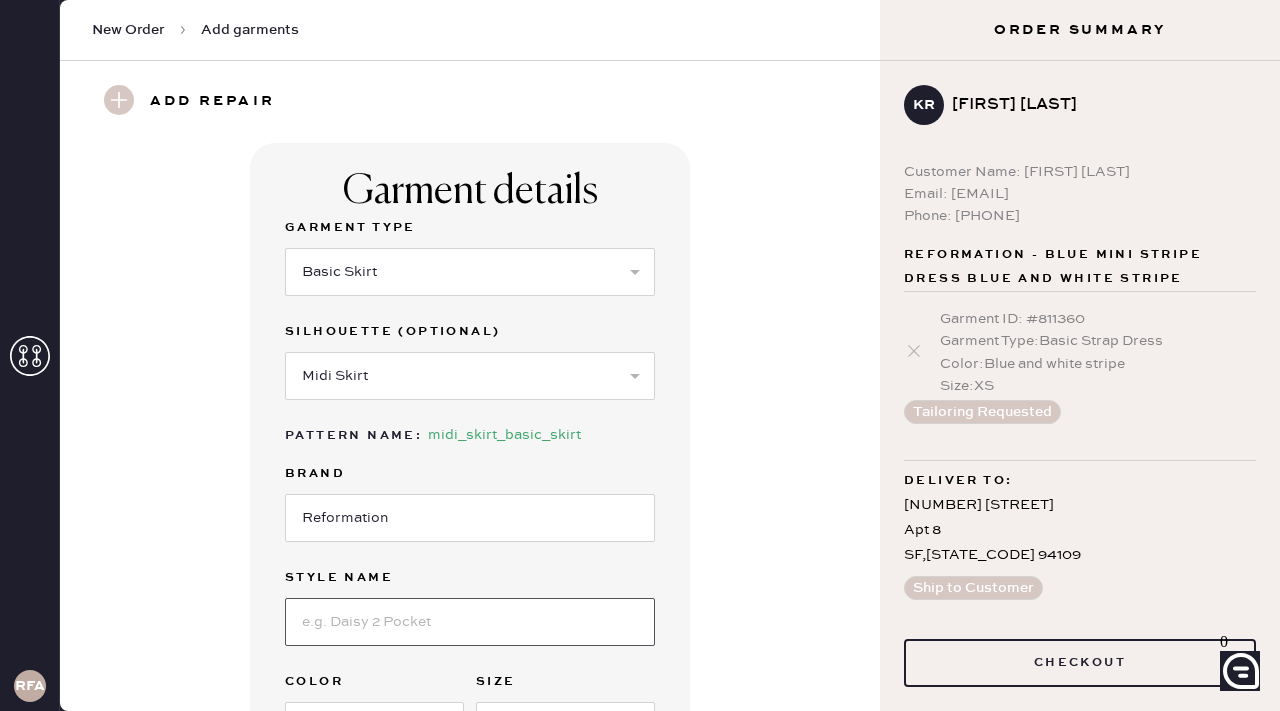 click at bounding box center (470, 622) 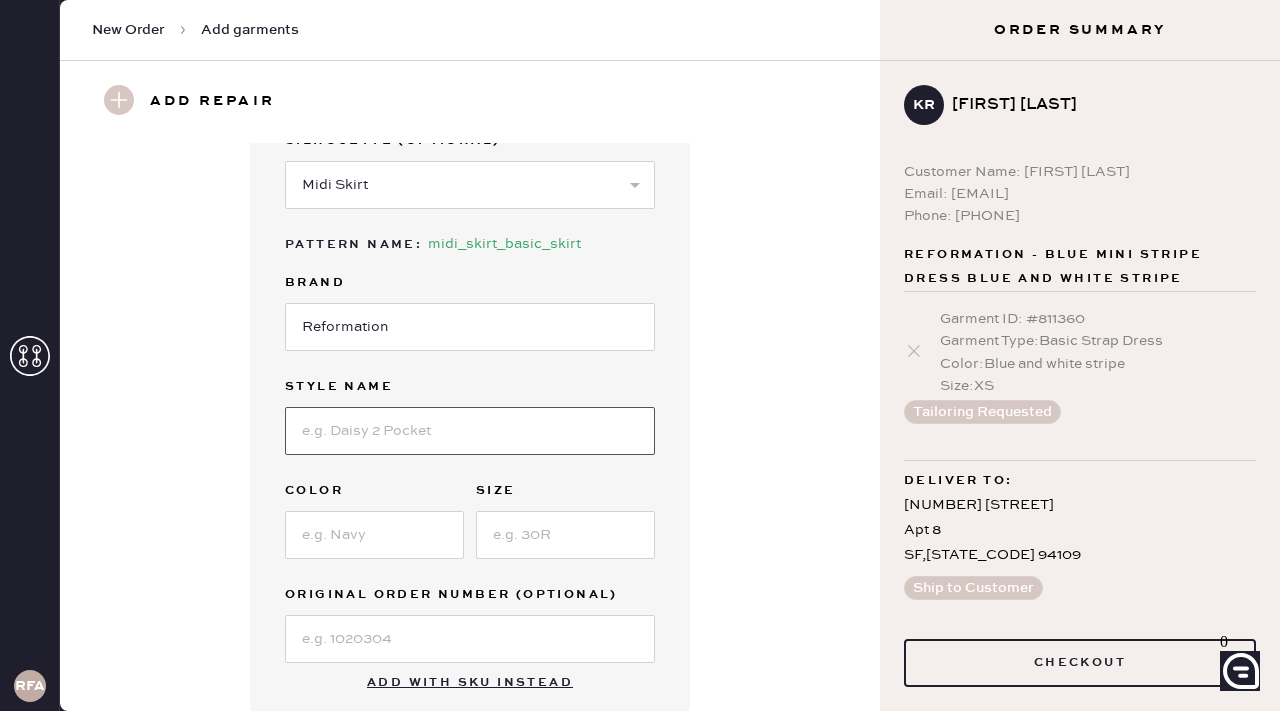 scroll, scrollTop: 192, scrollLeft: 0, axis: vertical 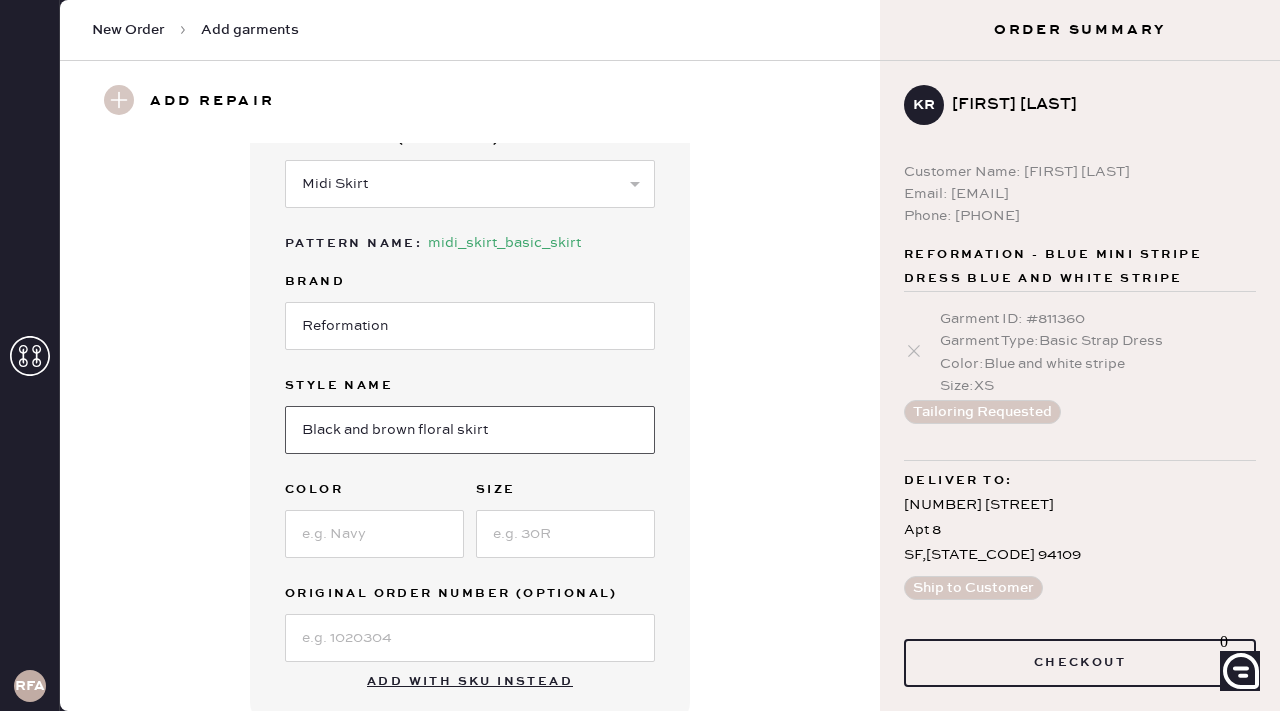 type on "Black and brown floral skirt" 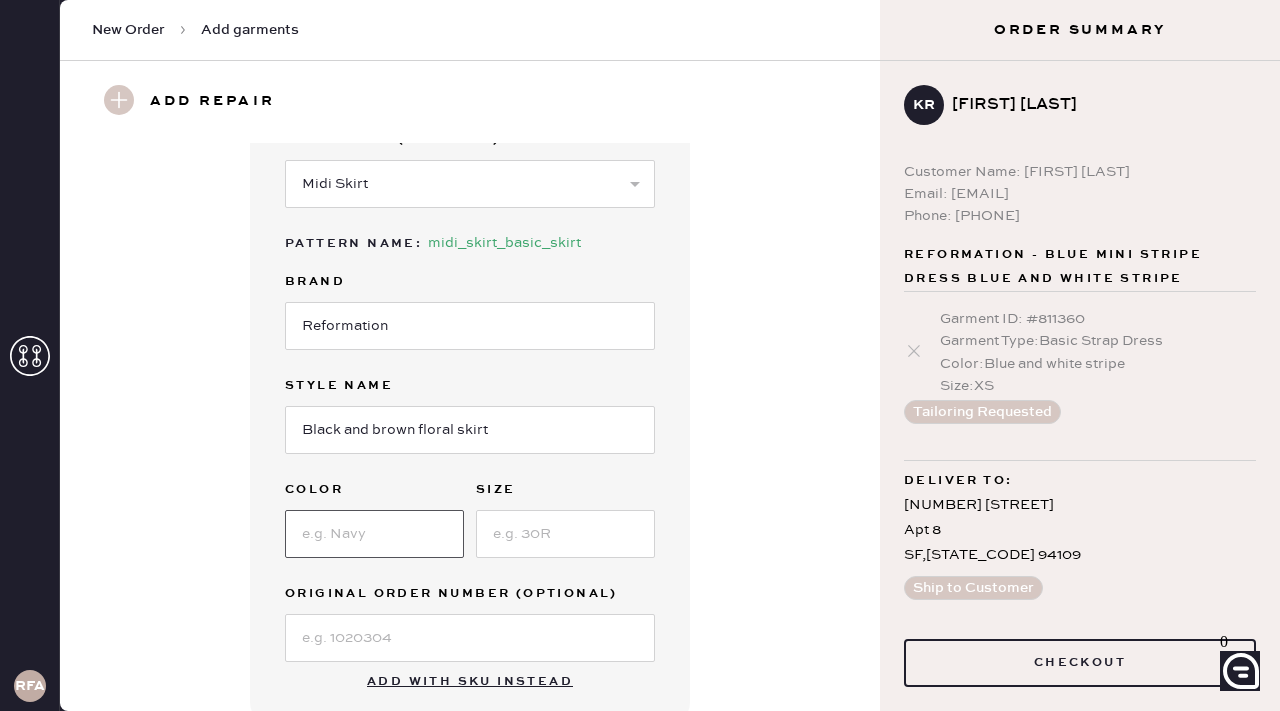 click at bounding box center (374, 534) 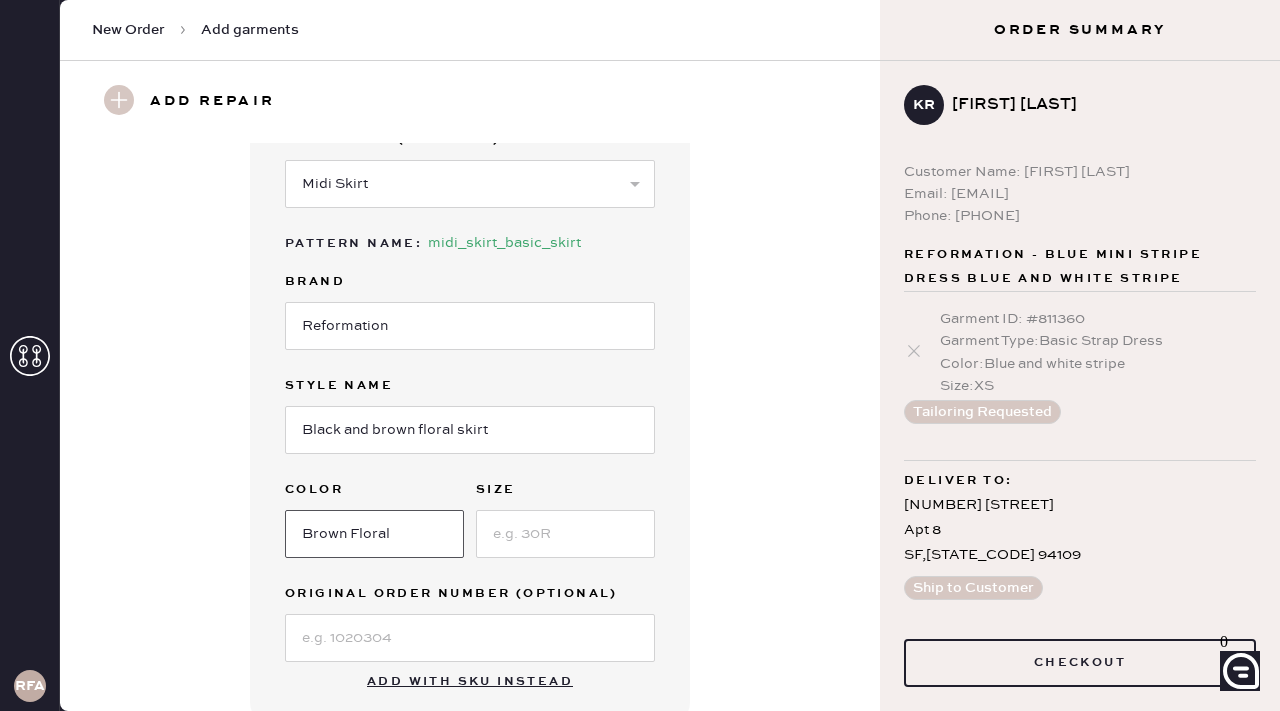 type on "Brown Floral" 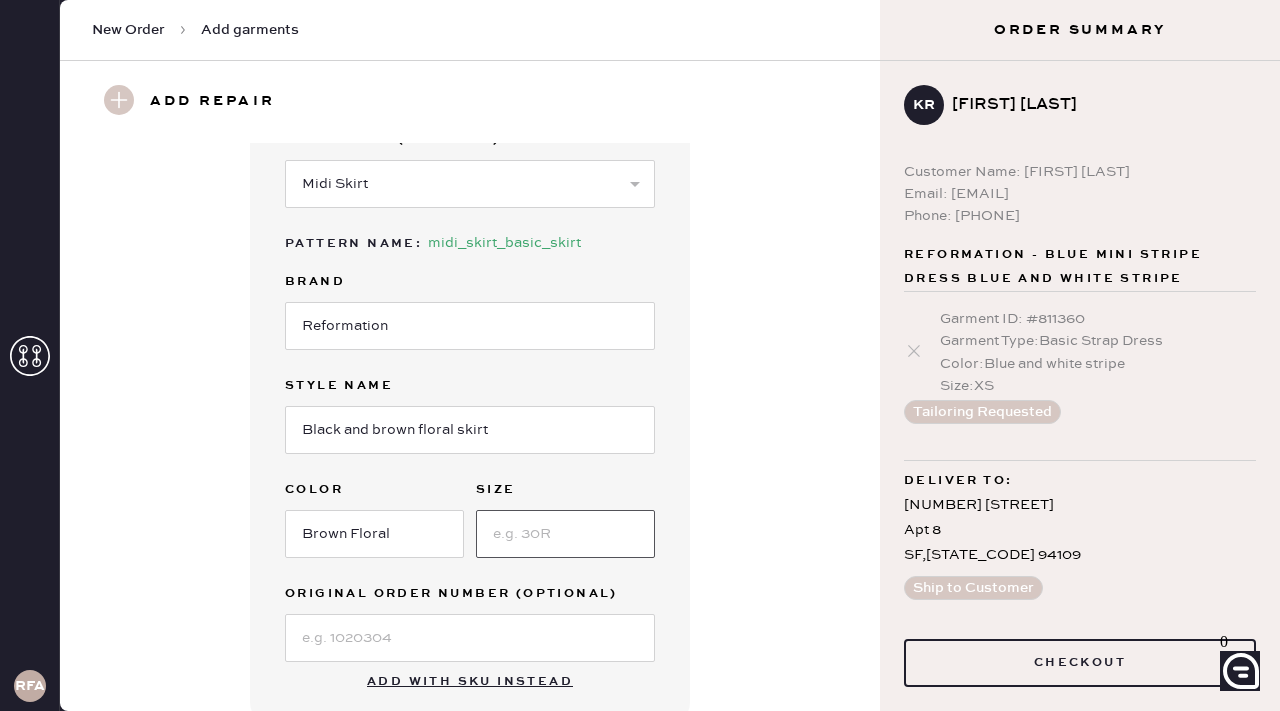 click at bounding box center [565, 534] 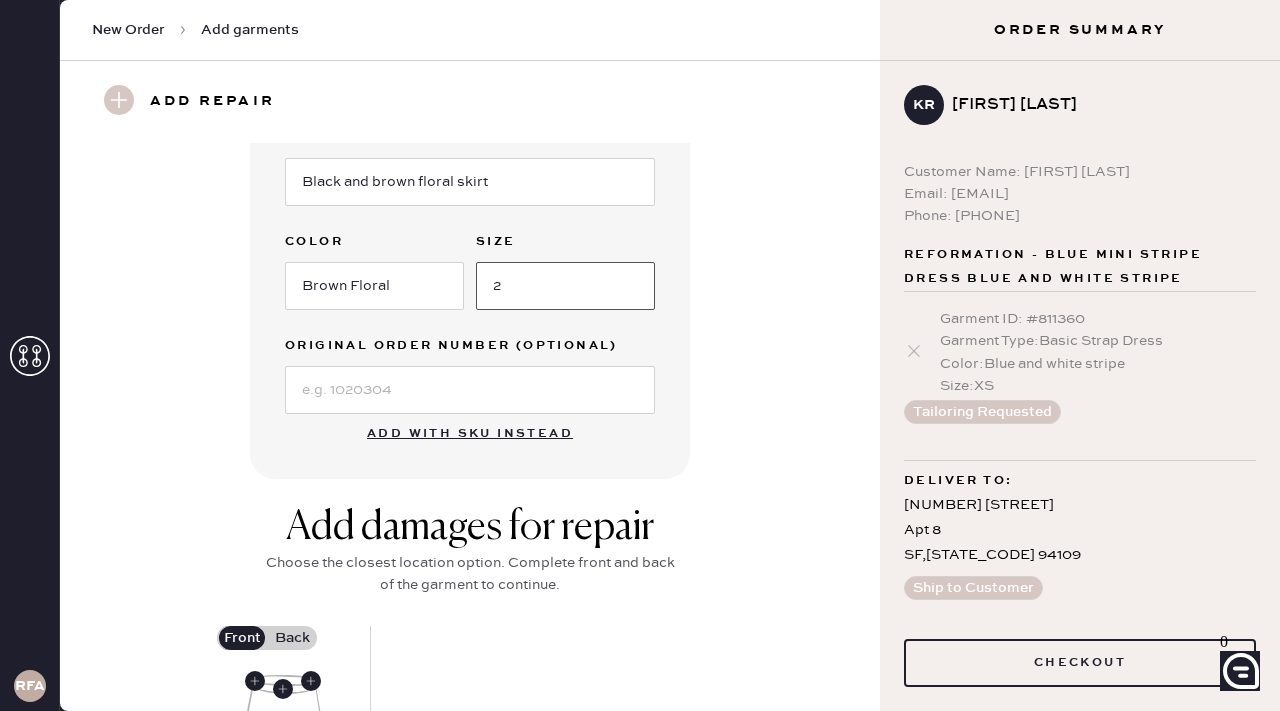 scroll, scrollTop: 445, scrollLeft: 0, axis: vertical 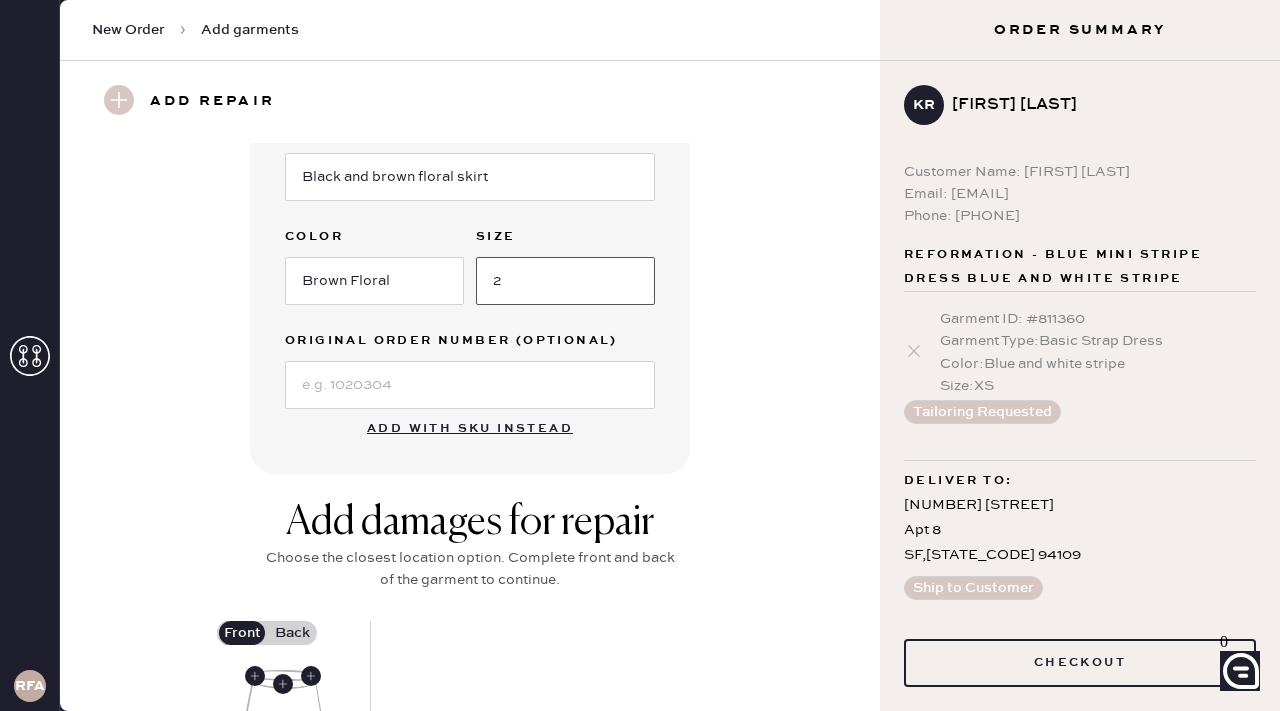 type on "2" 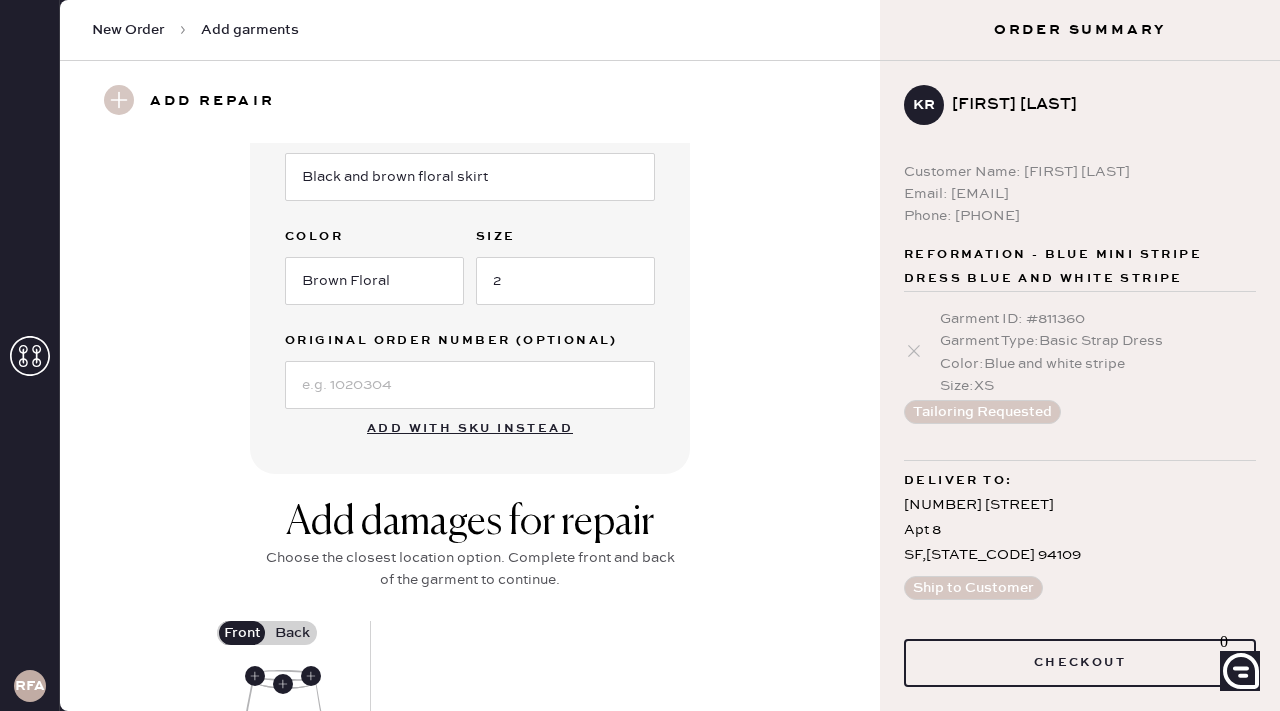 click on "Add damages for repair Choose the closest location option. Complete front and back of the garment to continue. Front Back All over on front No damage on front Select a location to see damage types. Add to bag" at bounding box center [470, 750] 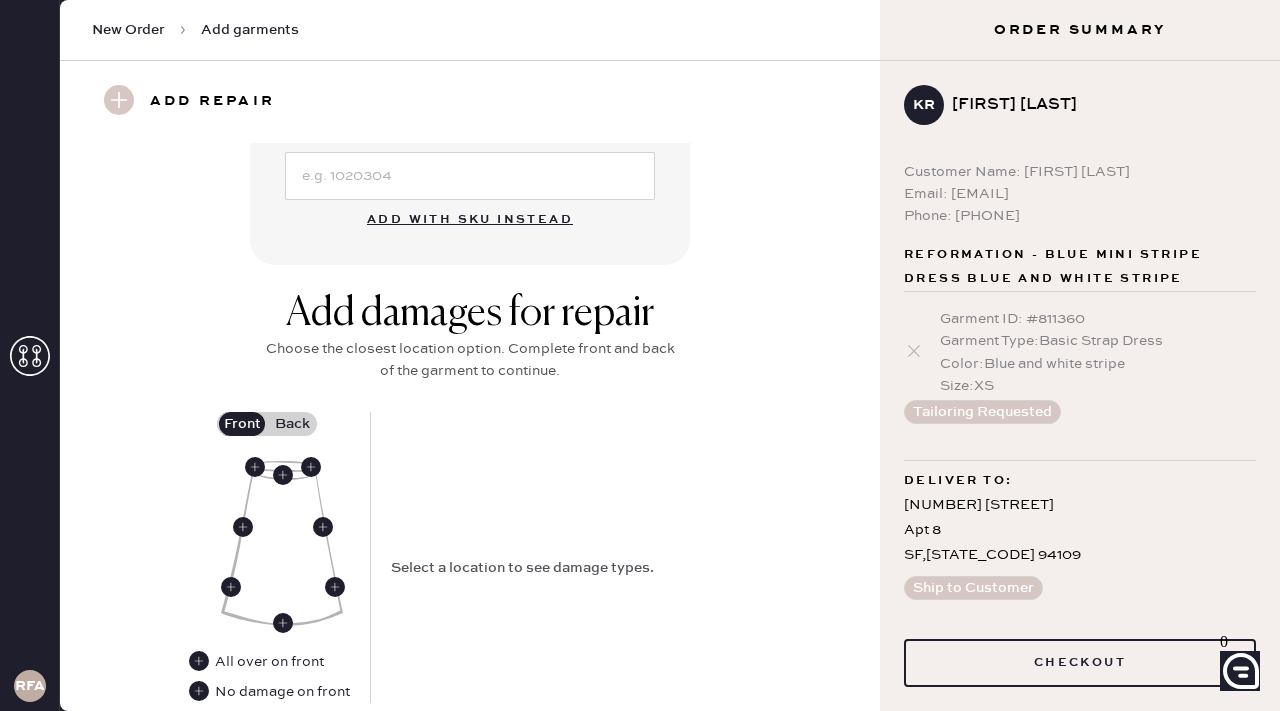 scroll, scrollTop: 725, scrollLeft: 0, axis: vertical 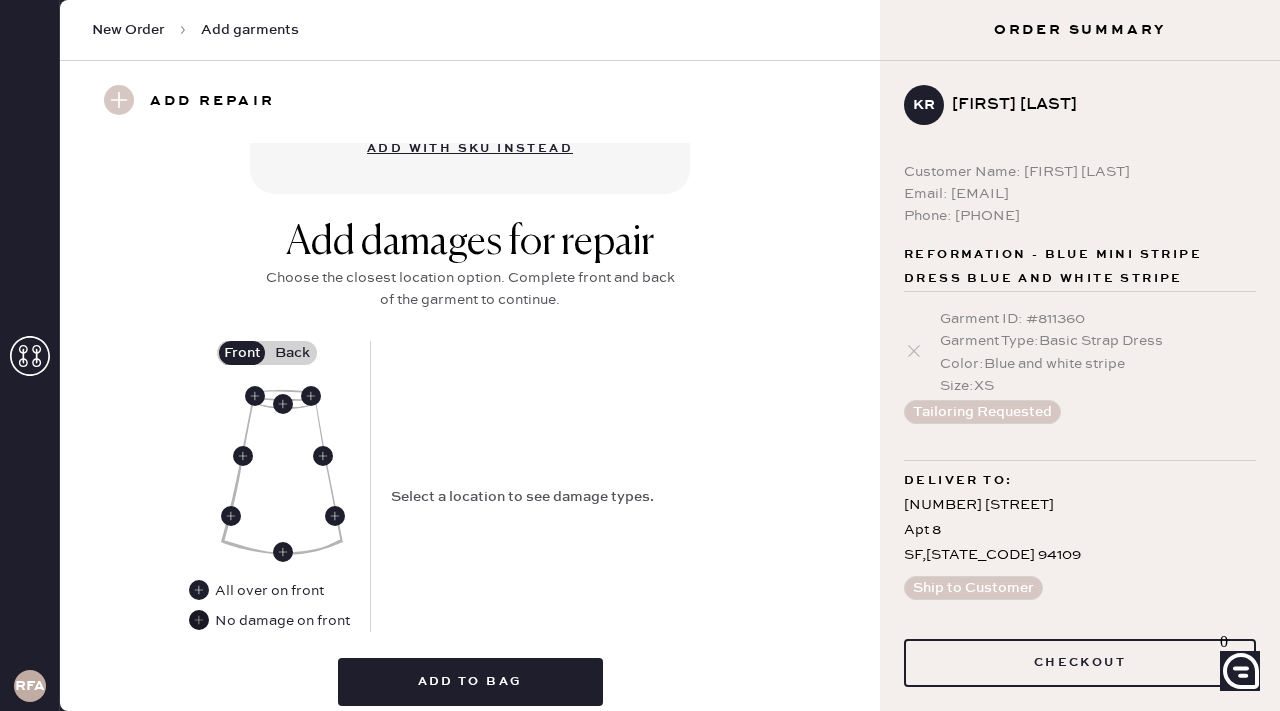 click at bounding box center [199, 620] 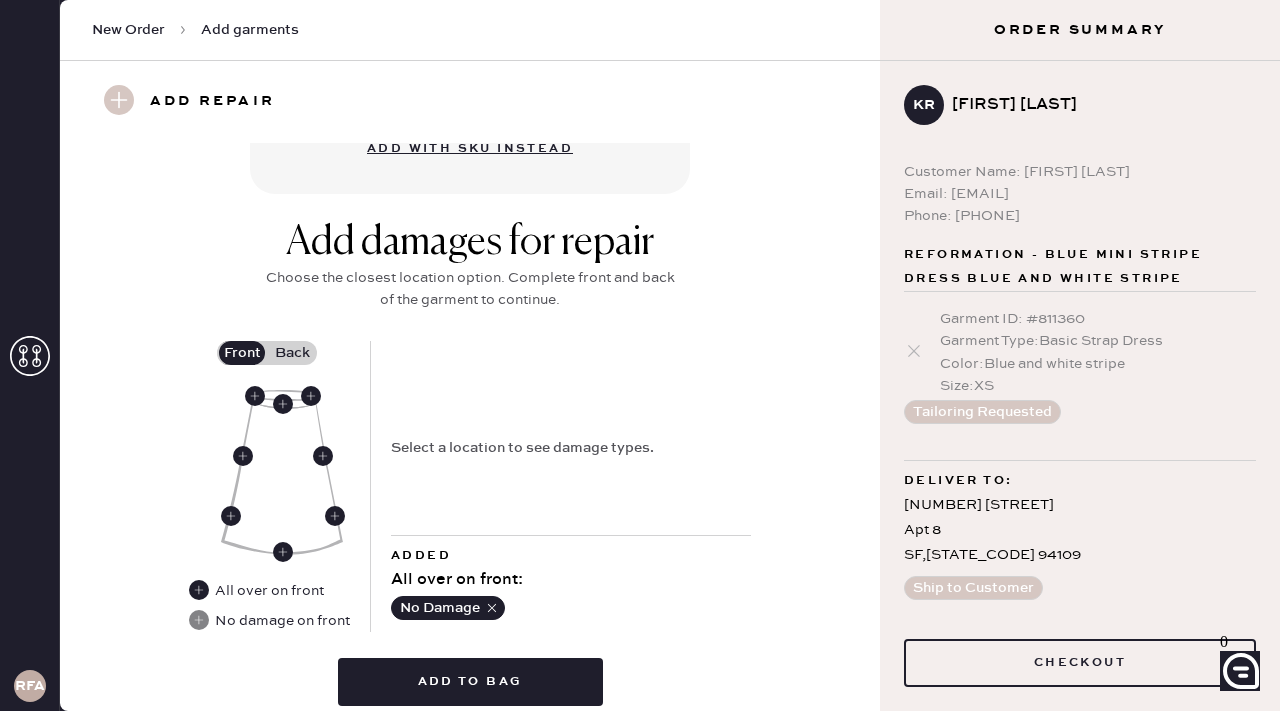 click on "Back" at bounding box center [292, 353] 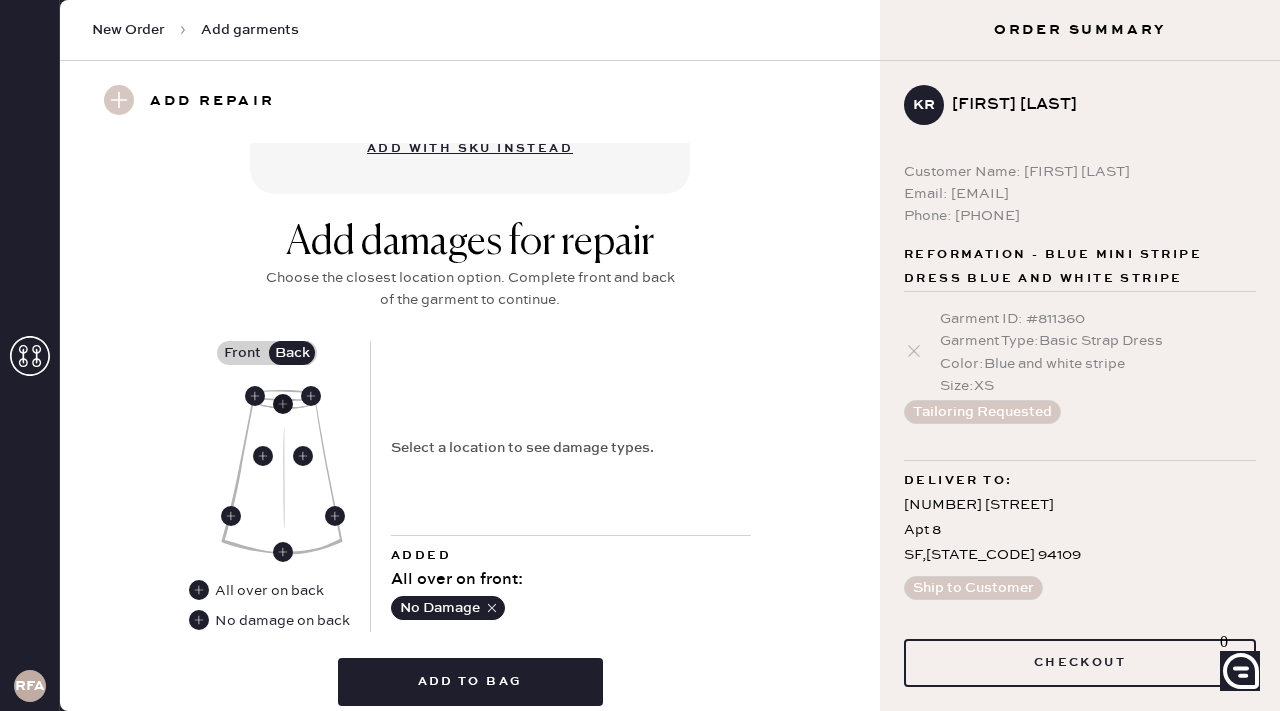 click at bounding box center [283, 404] 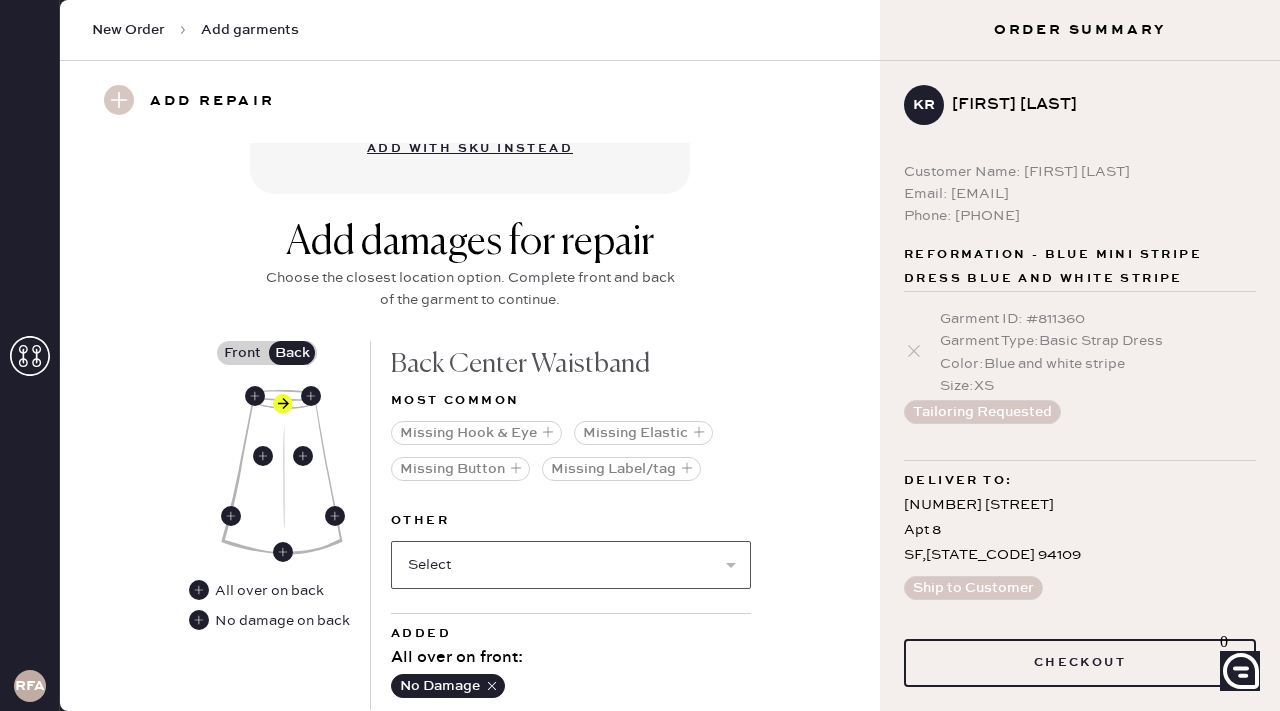 click on "Select Broken / Ripped Hem Broken Beads Broken Belt Loop Broken Button Broken Elastic Broken Hook & Eye Broken Label/tag Broken Snap Broken Strap Broken Zipper Hole Lint/hair Missing Beads Missing Snap Missing Strap Missing Zipper Odor Pilled Pull / Snag Seam Rip Stained Stretched Elastic Wrinkled" at bounding box center (571, 565) 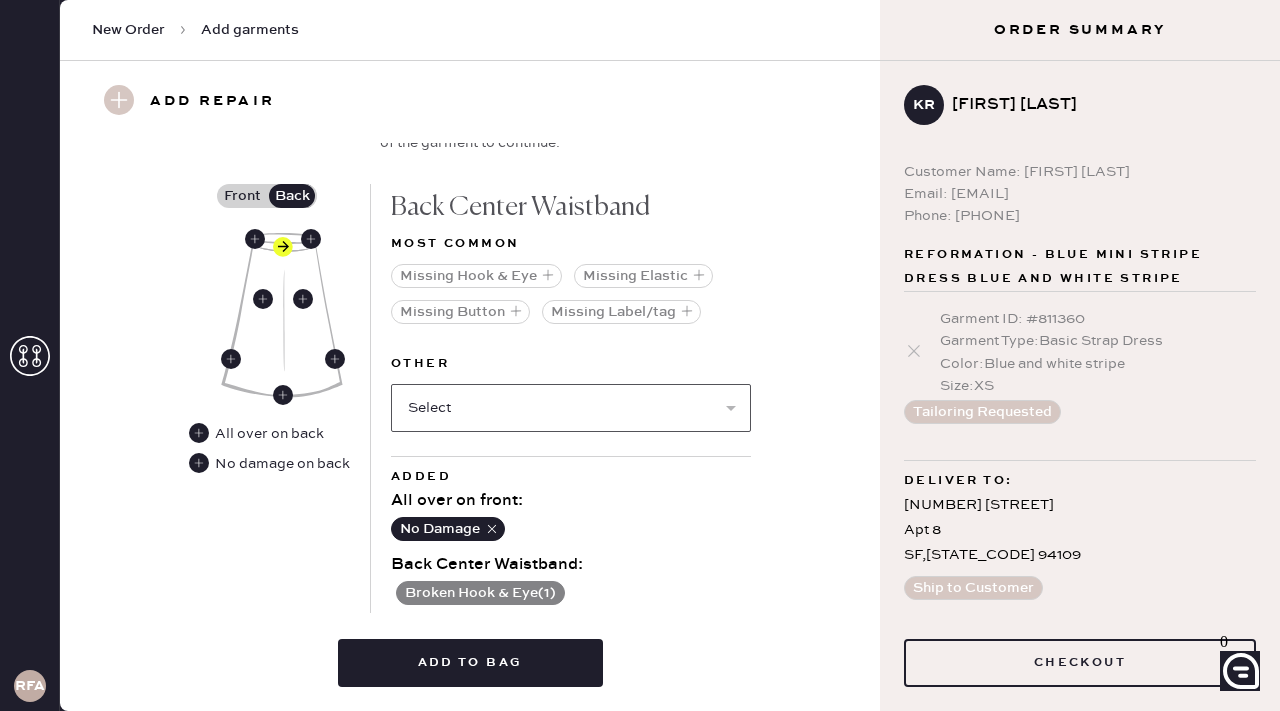 scroll, scrollTop: 901, scrollLeft: 0, axis: vertical 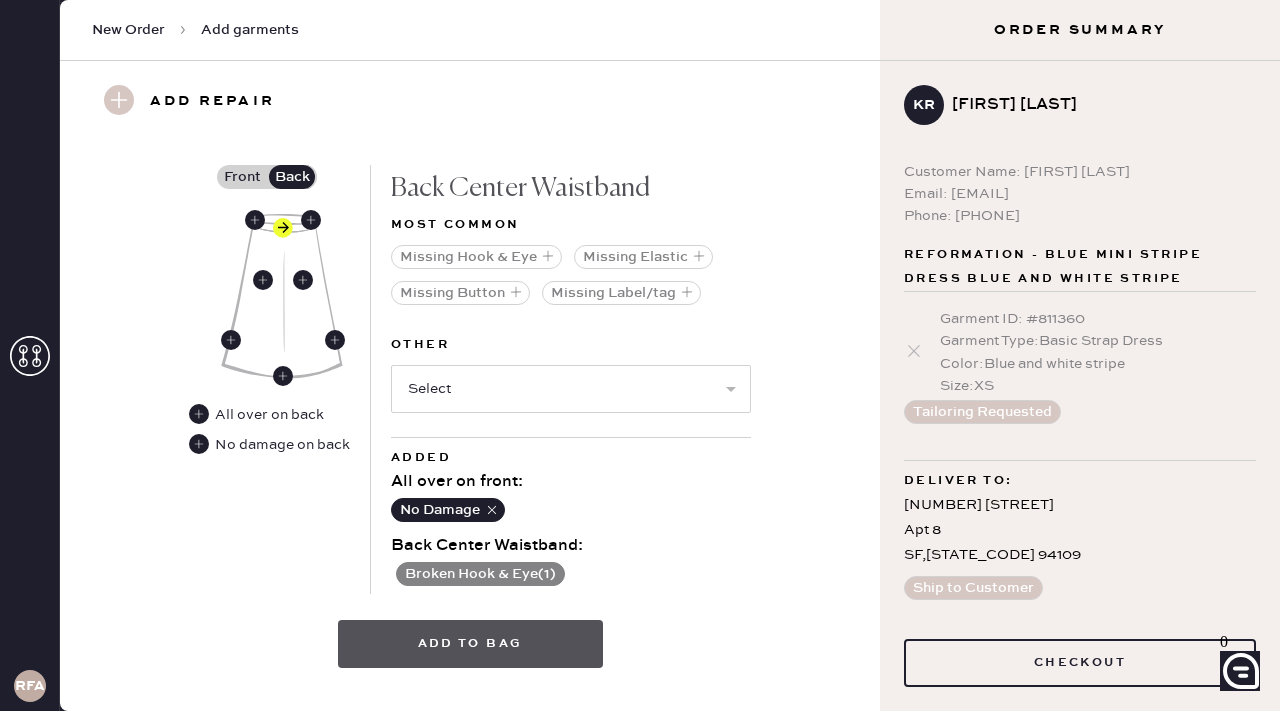 click on "Add to bag" at bounding box center (470, 644) 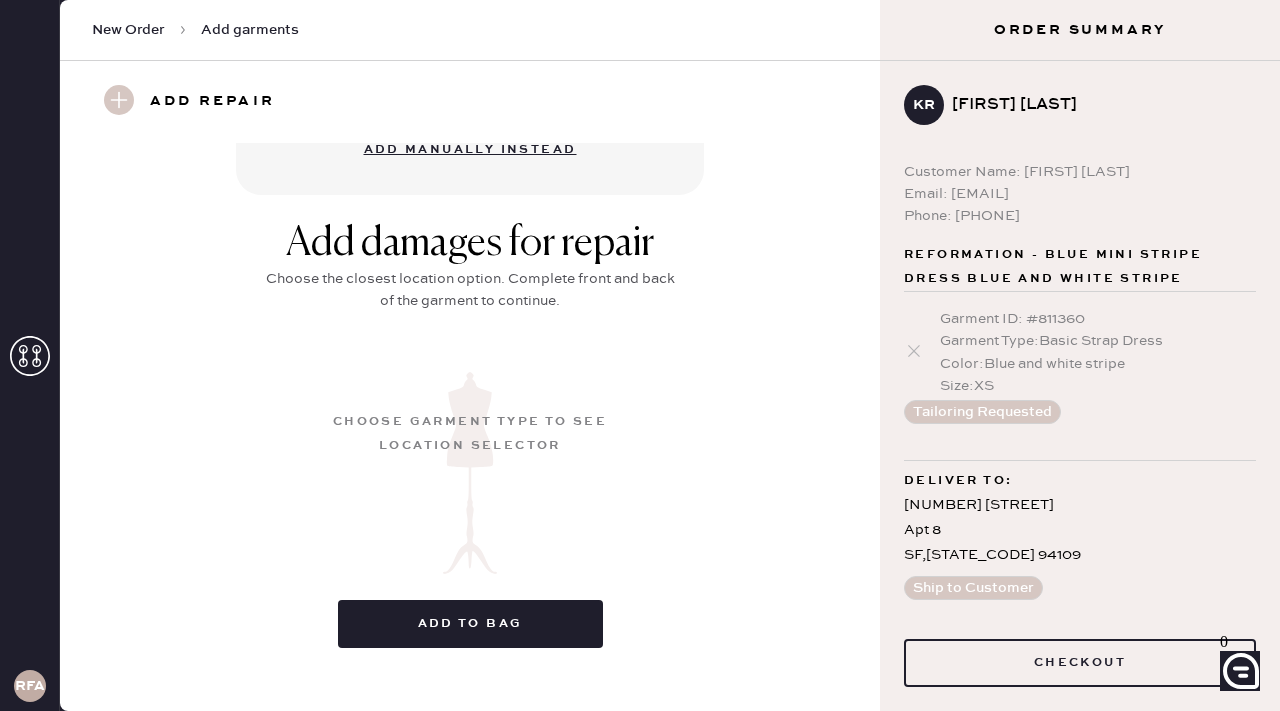 scroll, scrollTop: 273, scrollLeft: 0, axis: vertical 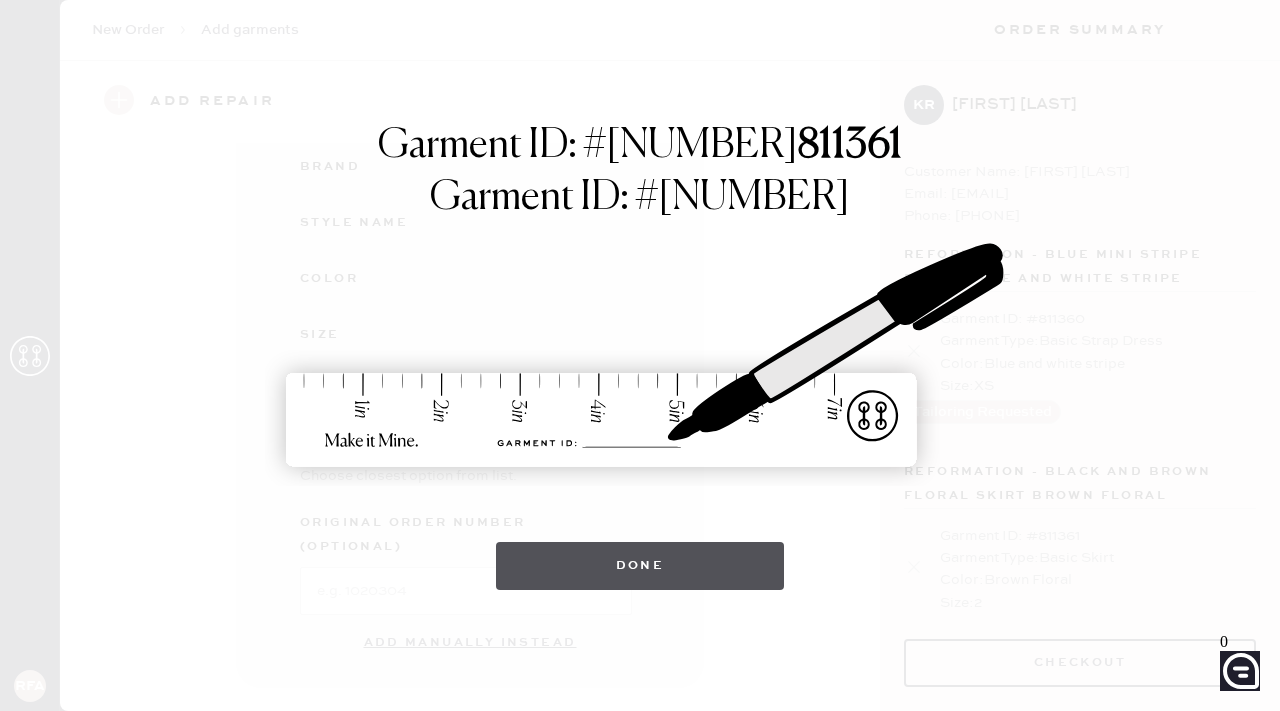 click on "Done" at bounding box center (640, 566) 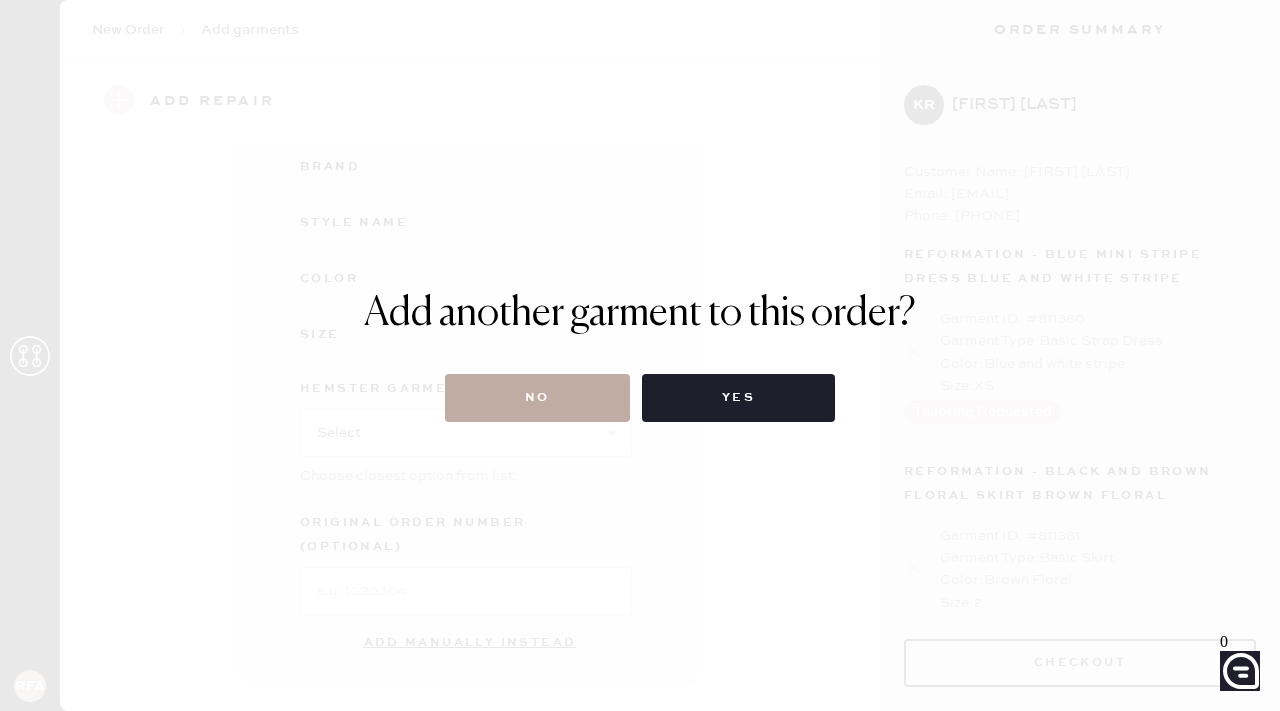 click on "No" at bounding box center (537, 398) 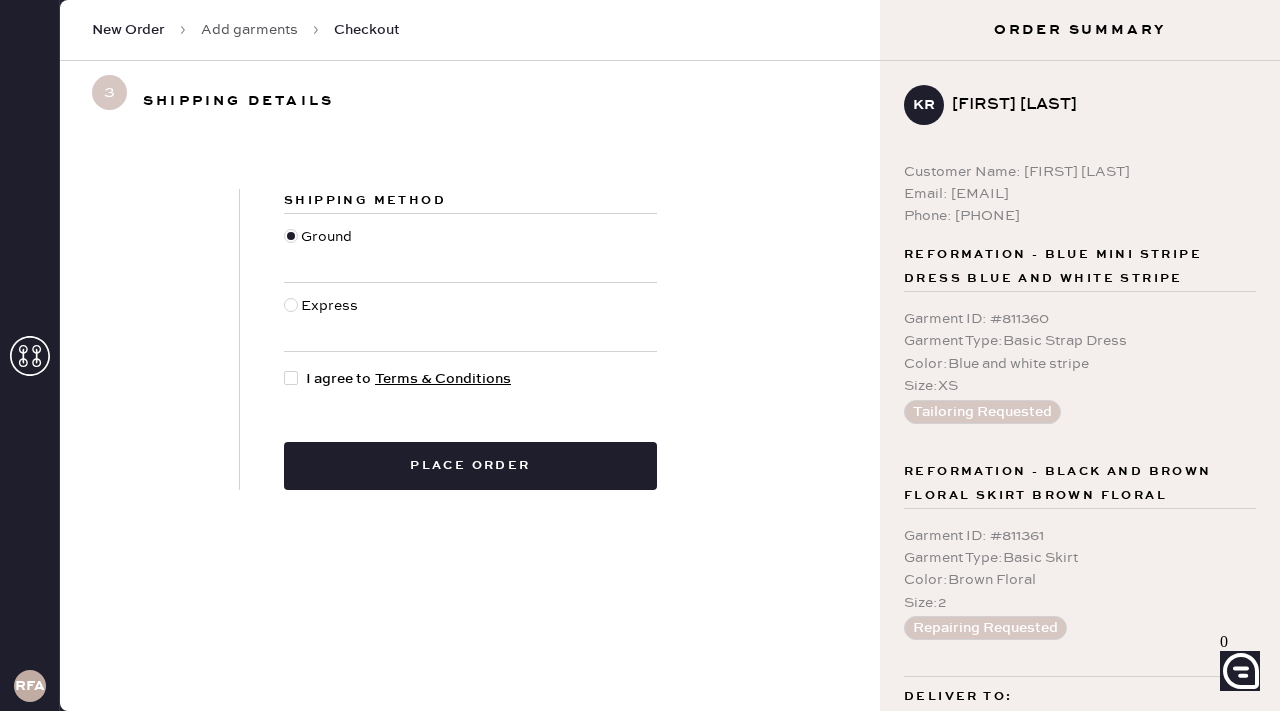 click at bounding box center (291, 378) 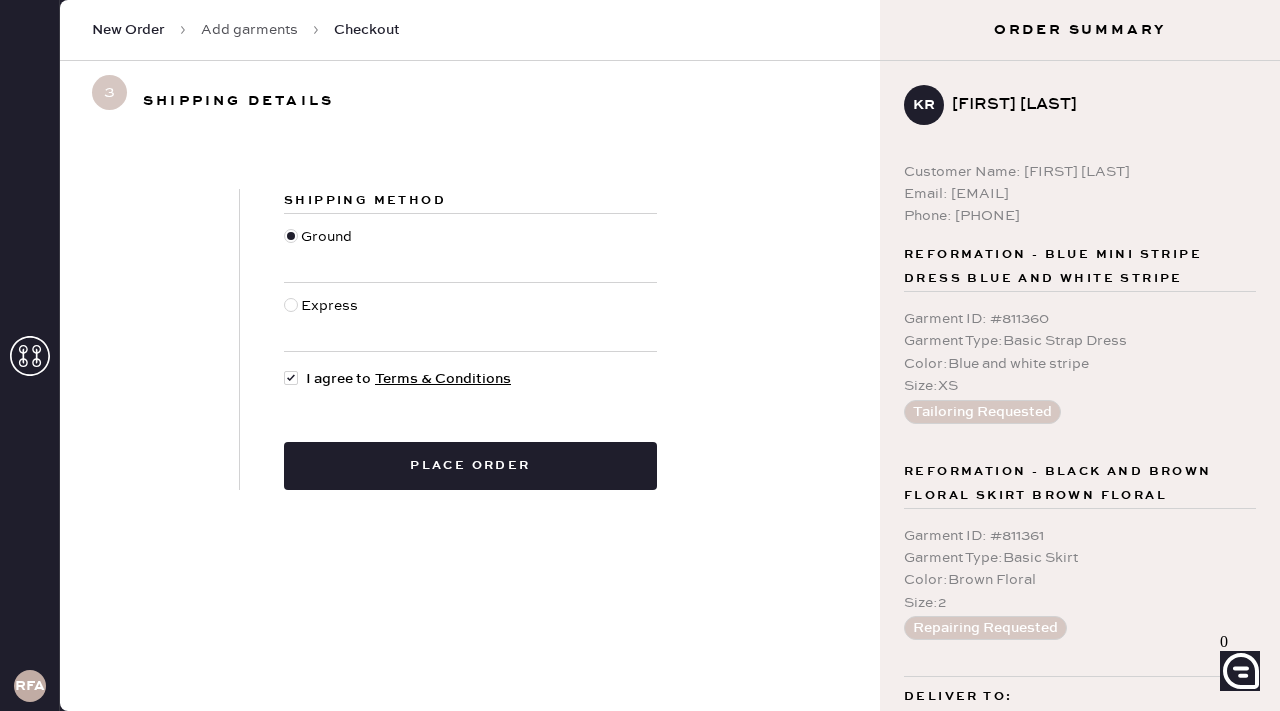 scroll, scrollTop: 130, scrollLeft: 0, axis: vertical 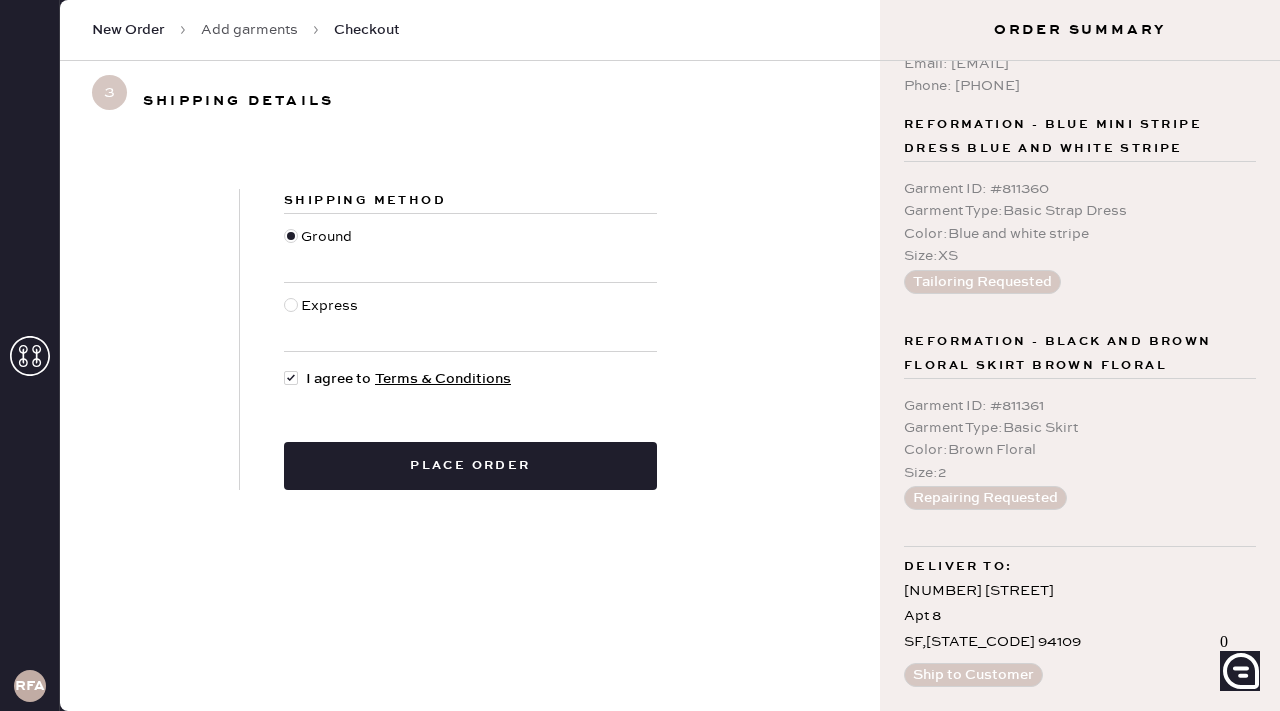 click on "Ship to Customer" at bounding box center [973, 675] 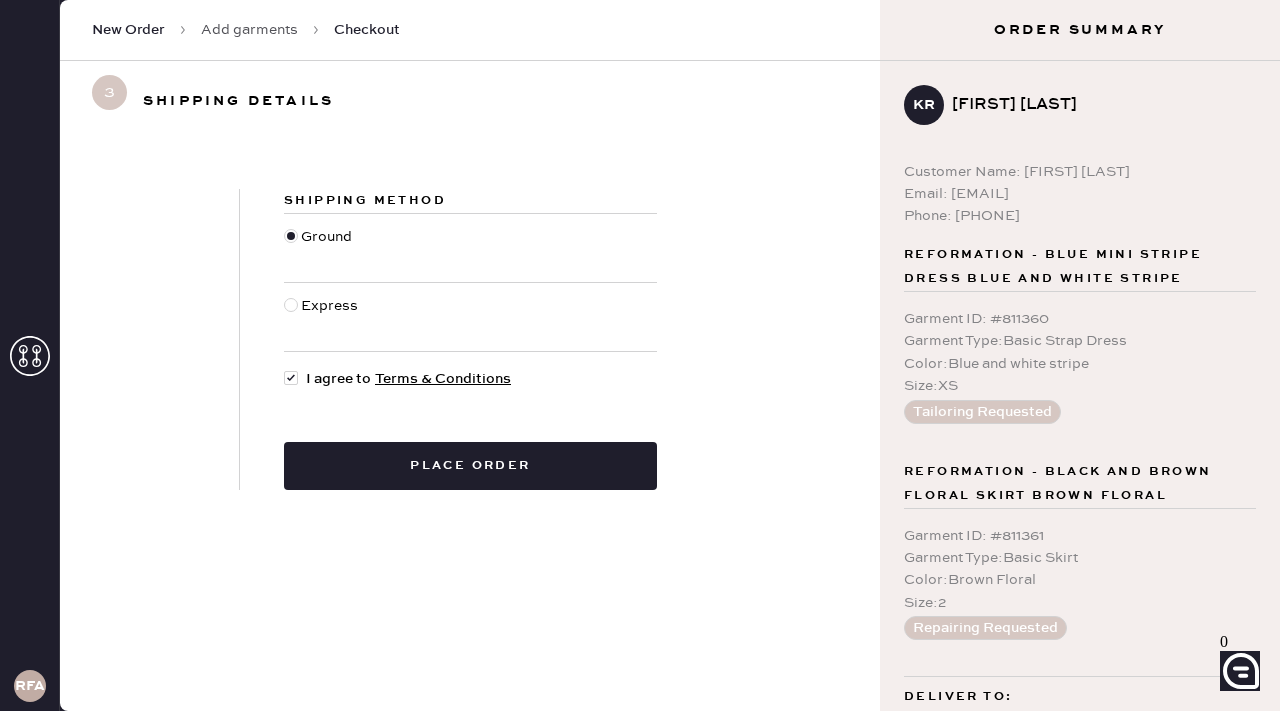 scroll, scrollTop: 130, scrollLeft: 0, axis: vertical 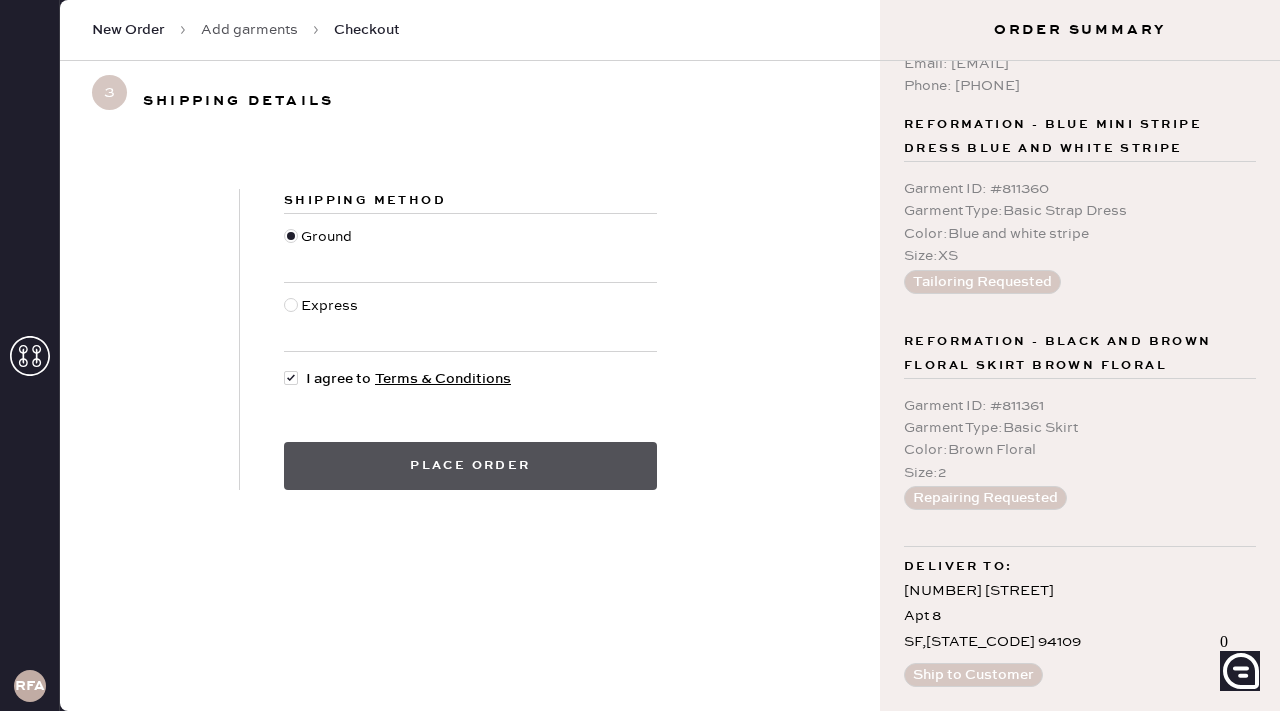 click on "Place order" at bounding box center (470, 466) 